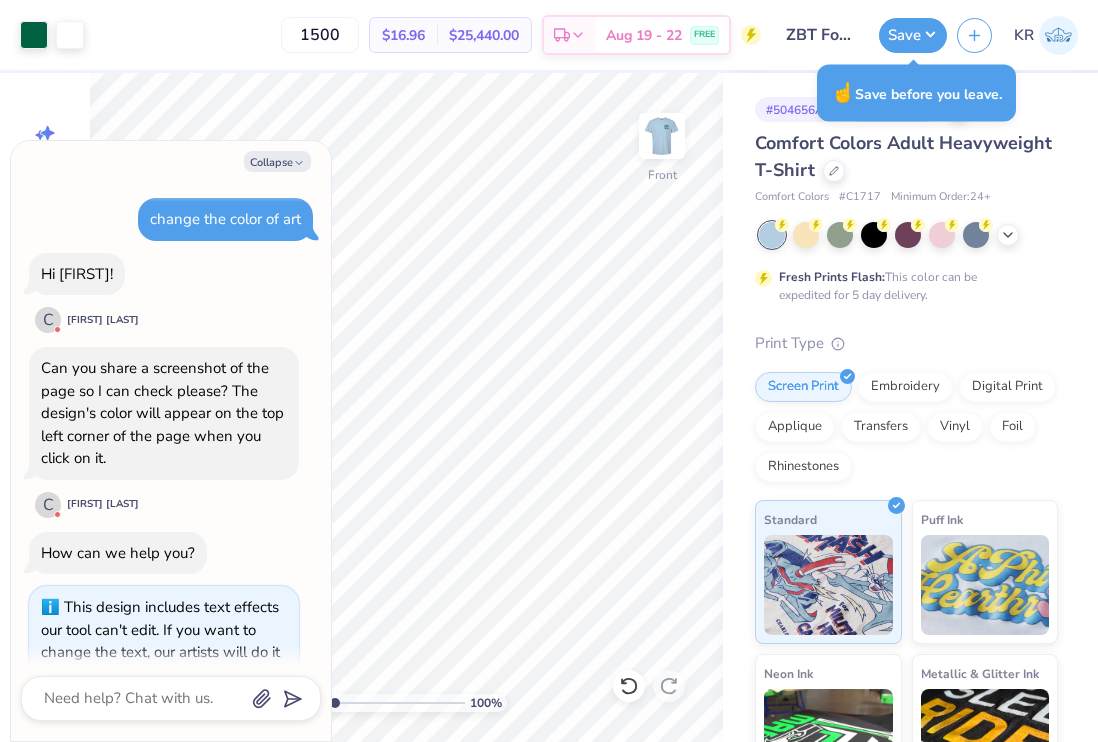 scroll, scrollTop: 0, scrollLeft: 0, axis: both 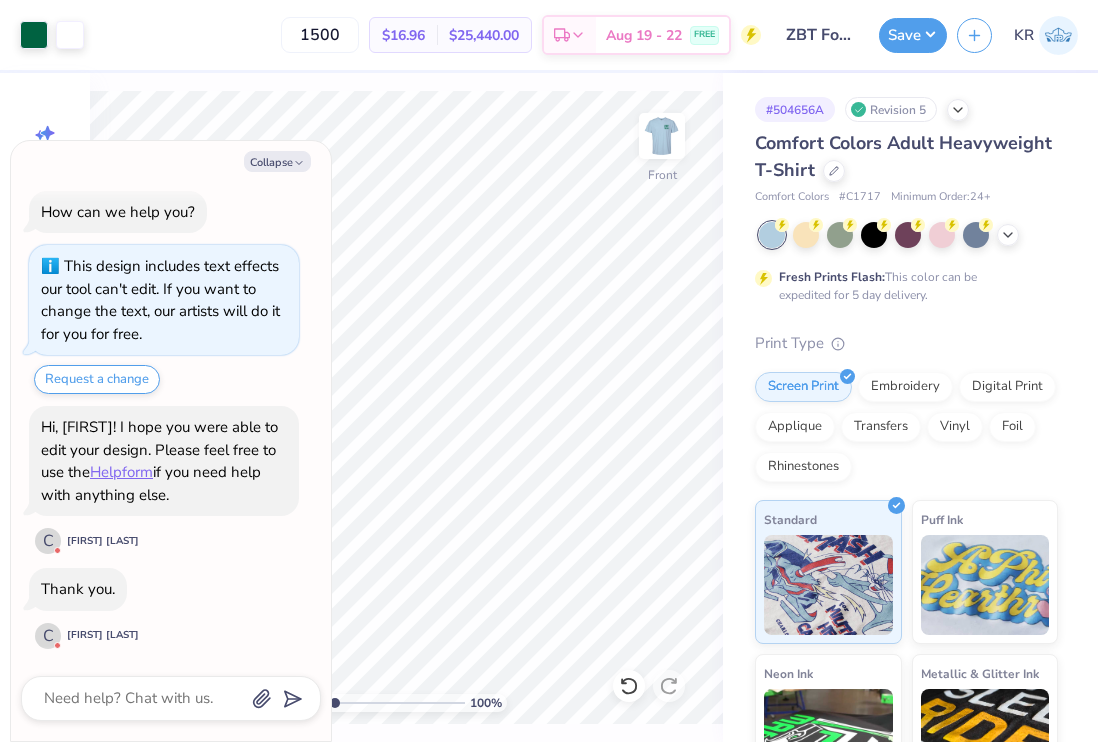 type on "x" 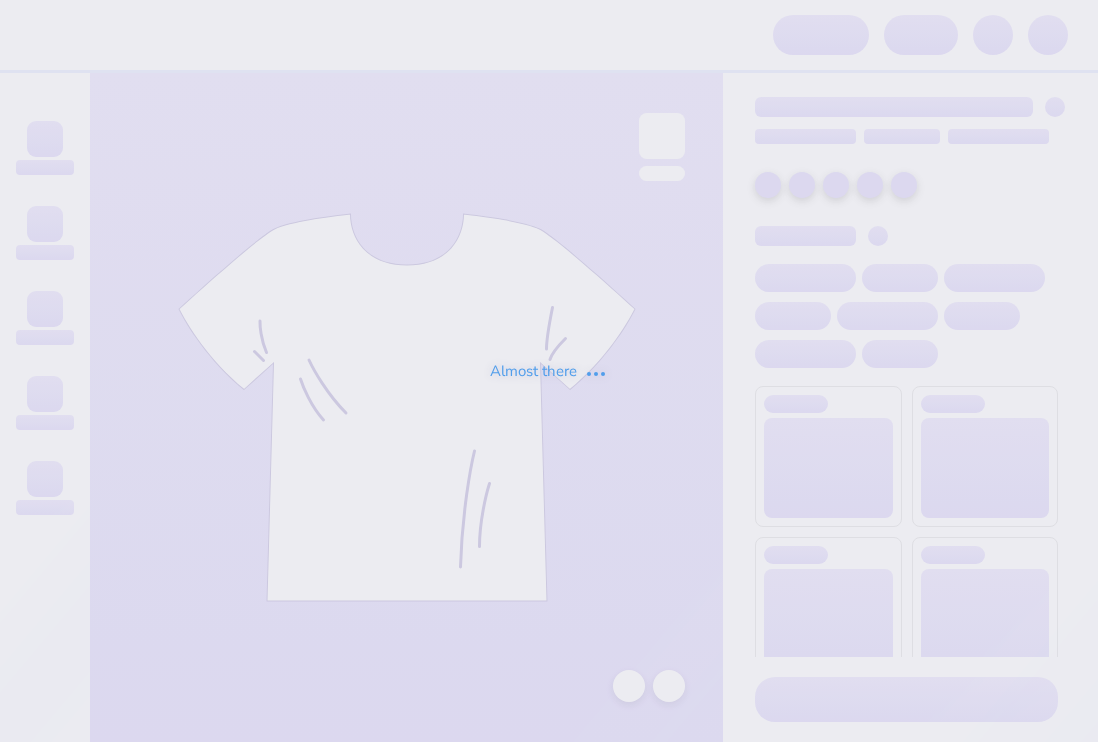scroll, scrollTop: 0, scrollLeft: 0, axis: both 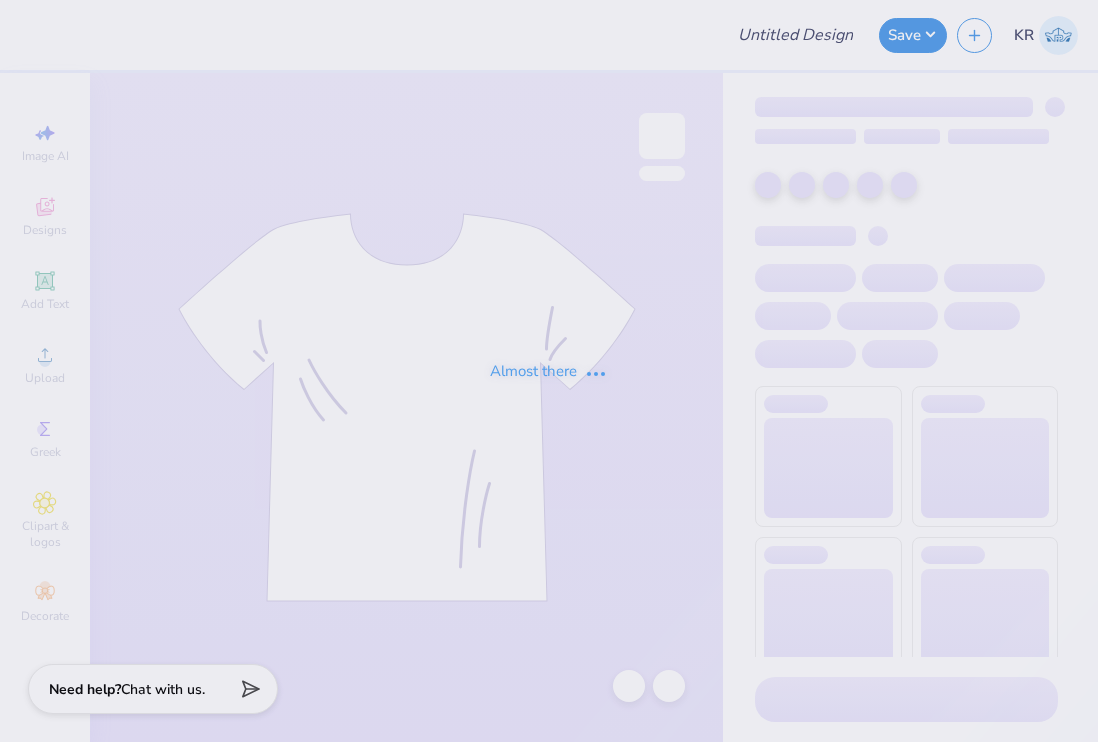 type on "ZBT Football Shirt" 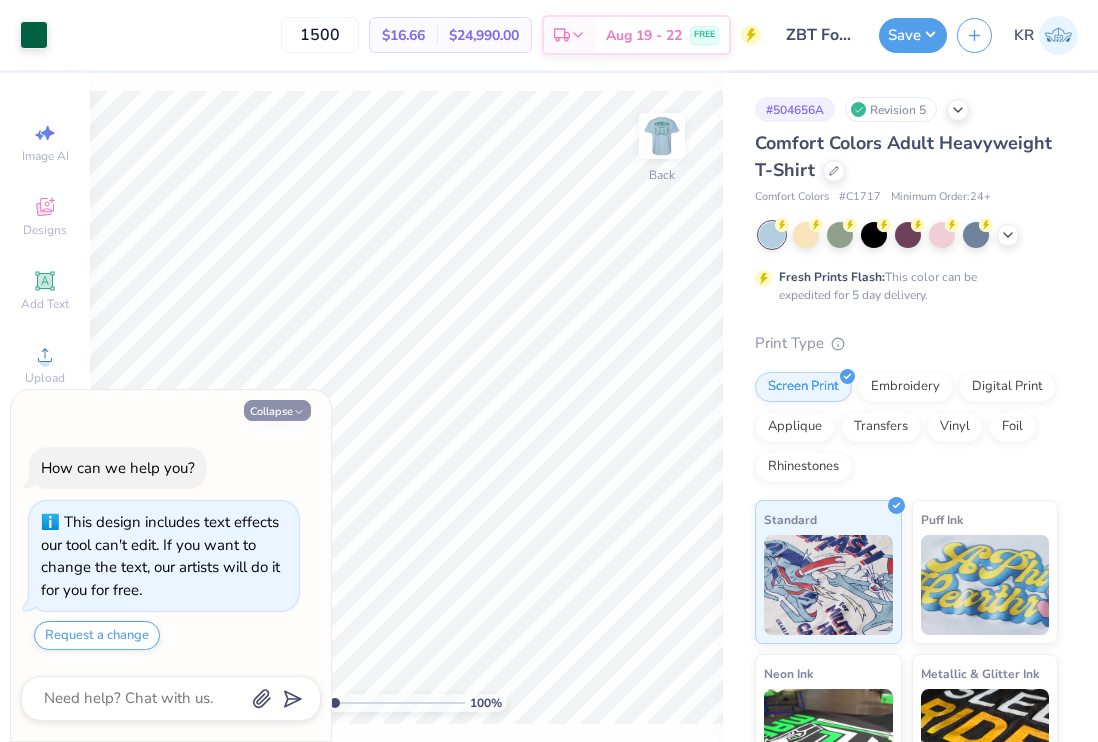 click on "Collapse" at bounding box center (277, 410) 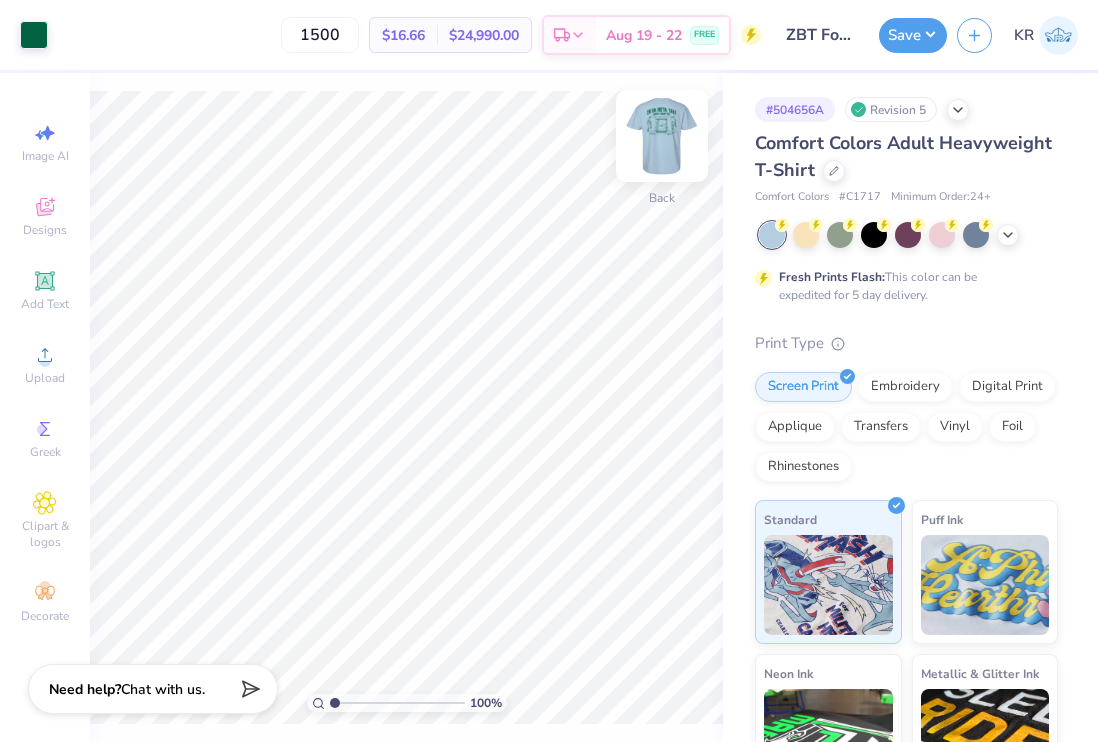 click at bounding box center (662, 136) 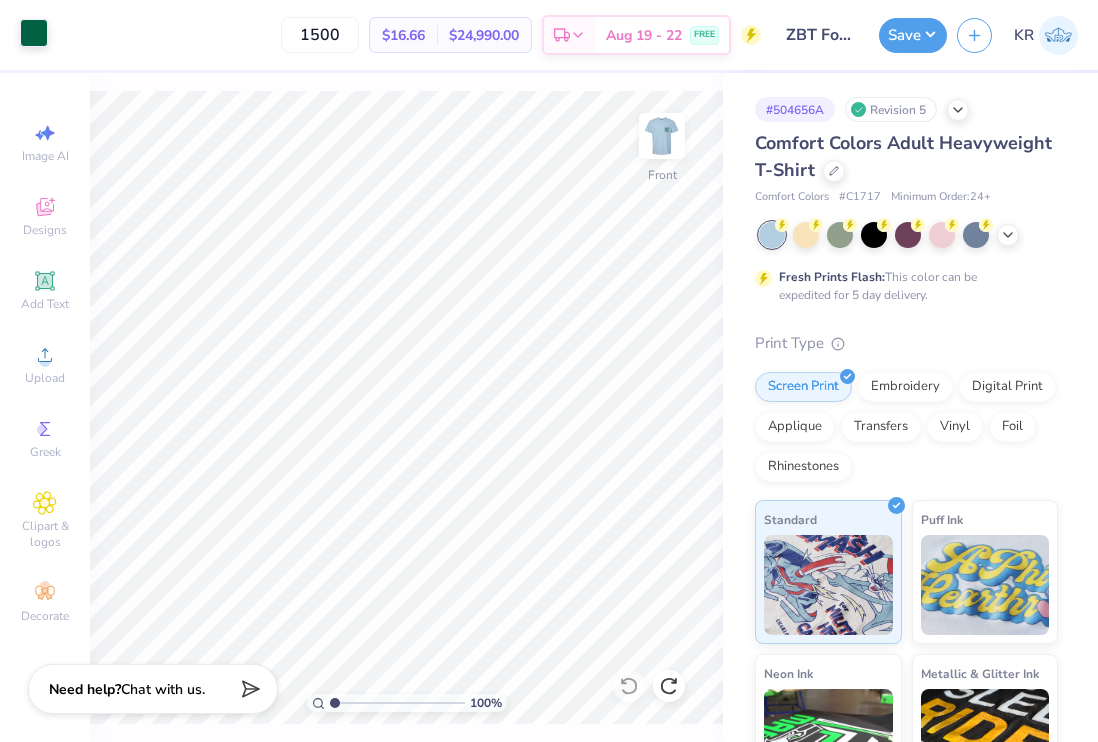 click at bounding box center [34, 33] 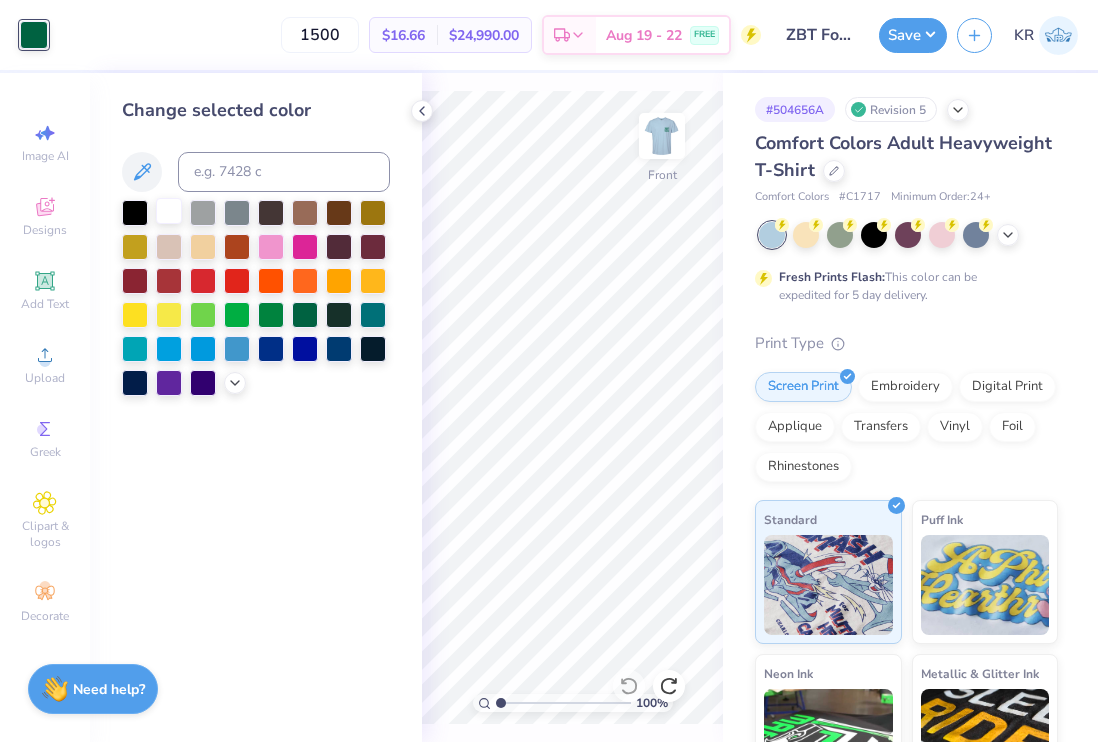 click at bounding box center (169, 211) 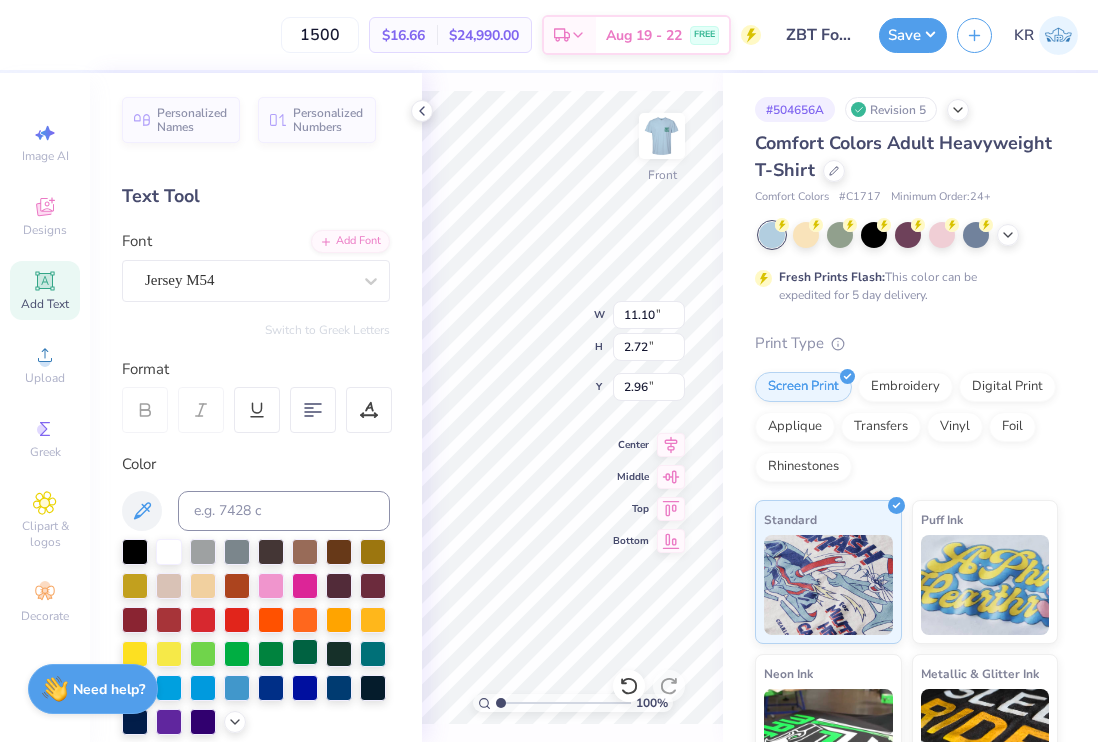 click at bounding box center (305, 652) 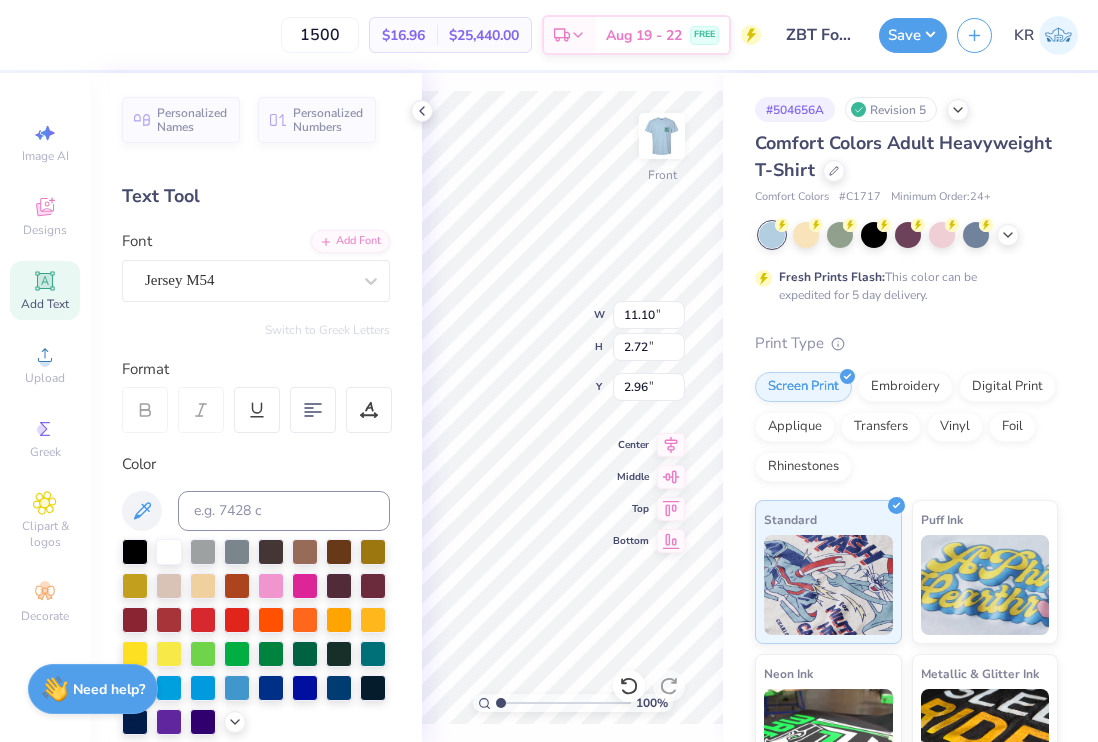 type on "6.51" 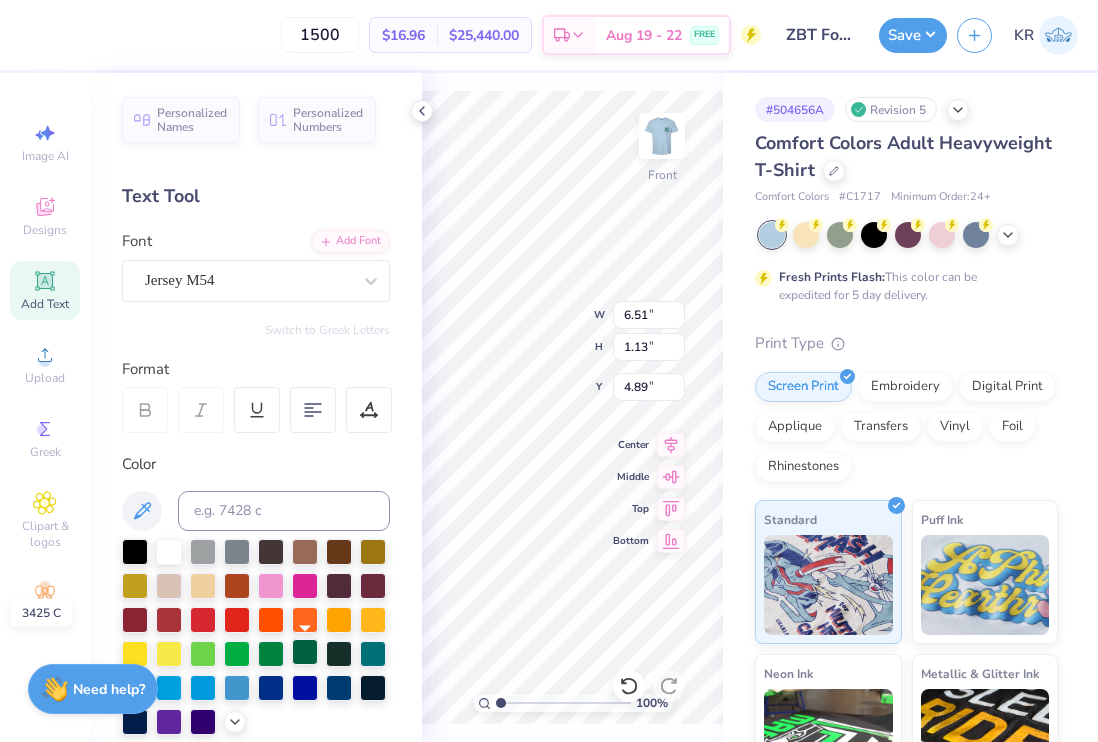 click at bounding box center (305, 652) 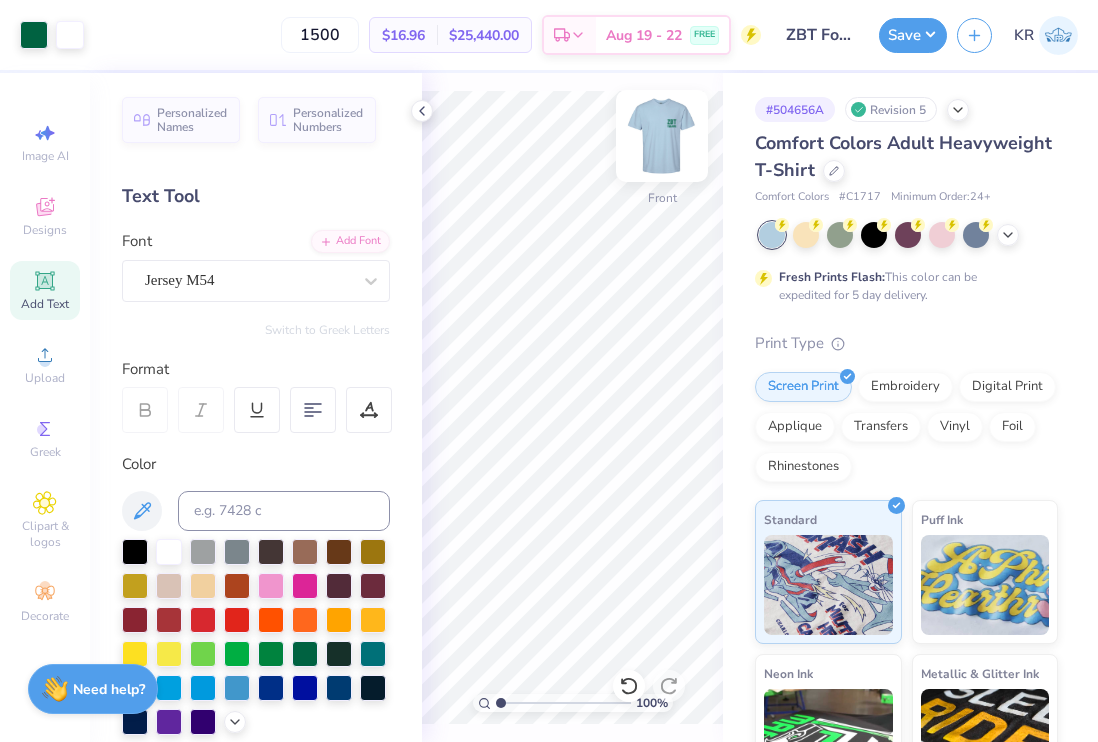 click at bounding box center (662, 136) 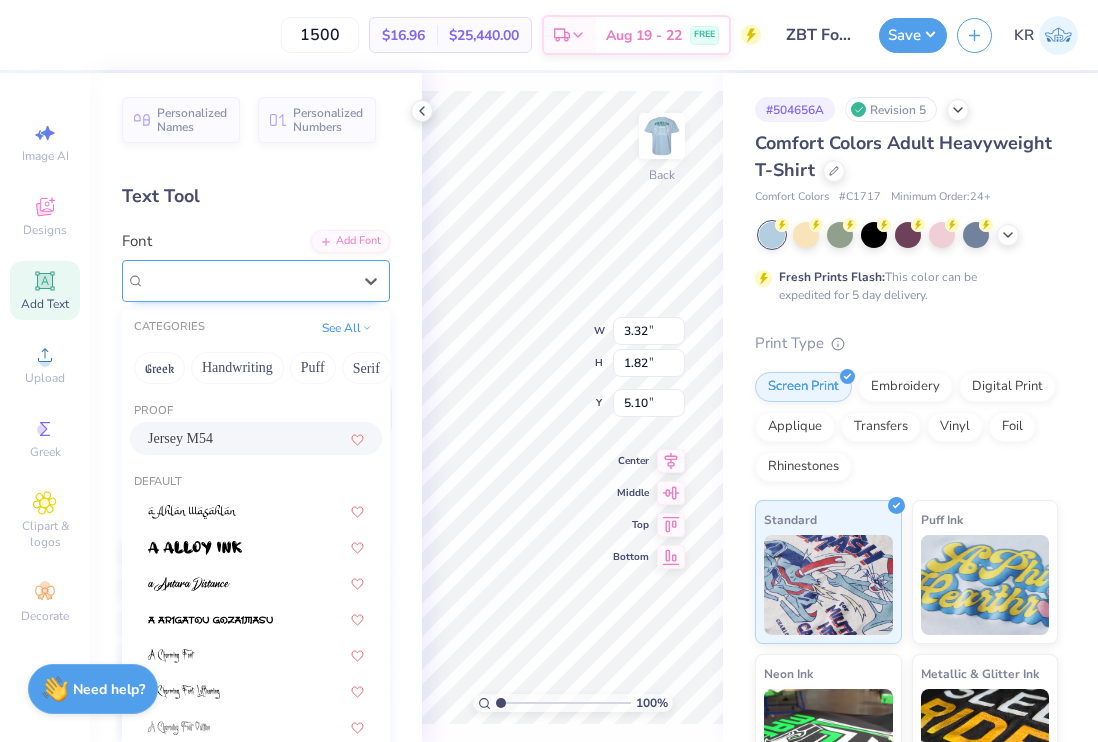 click on "Jersey M54" at bounding box center (248, 280) 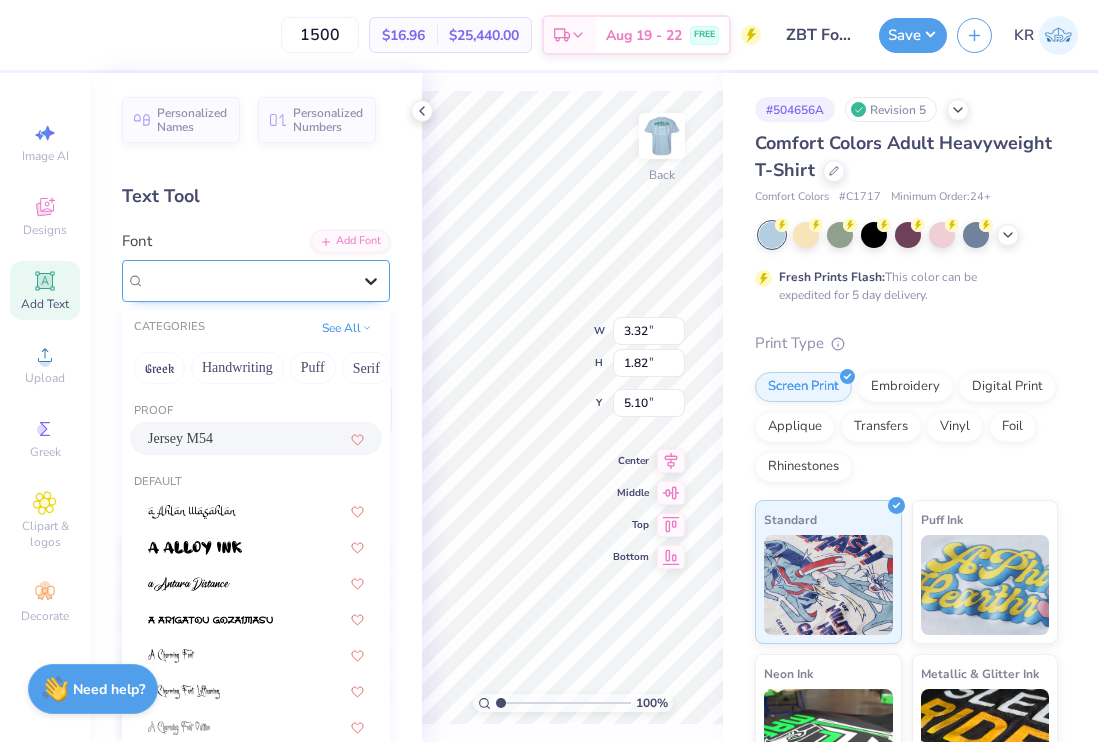 click at bounding box center [371, 281] 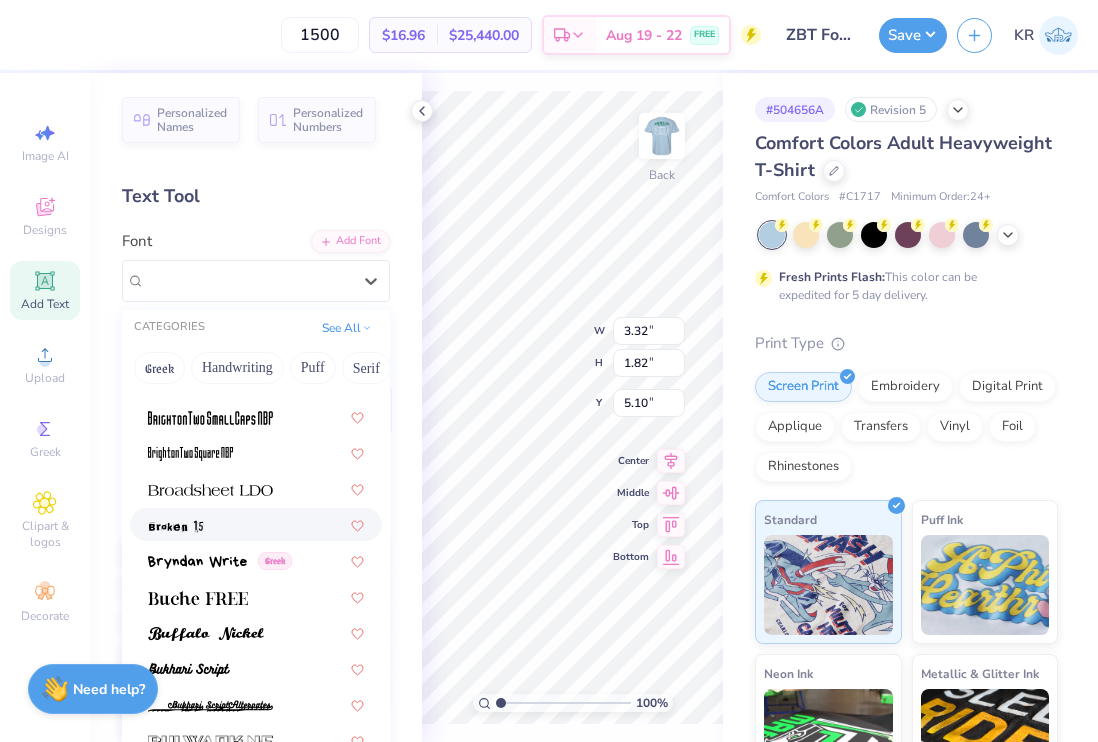 scroll, scrollTop: 1732, scrollLeft: 0, axis: vertical 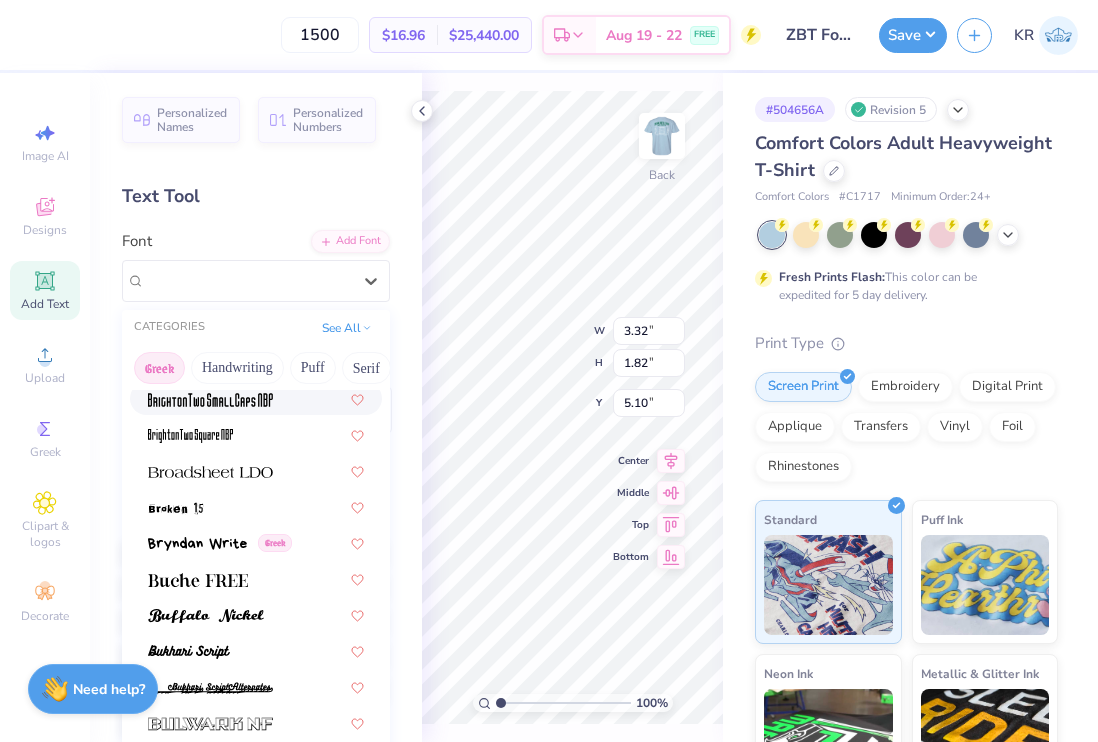 click on "Greek" at bounding box center [159, 368] 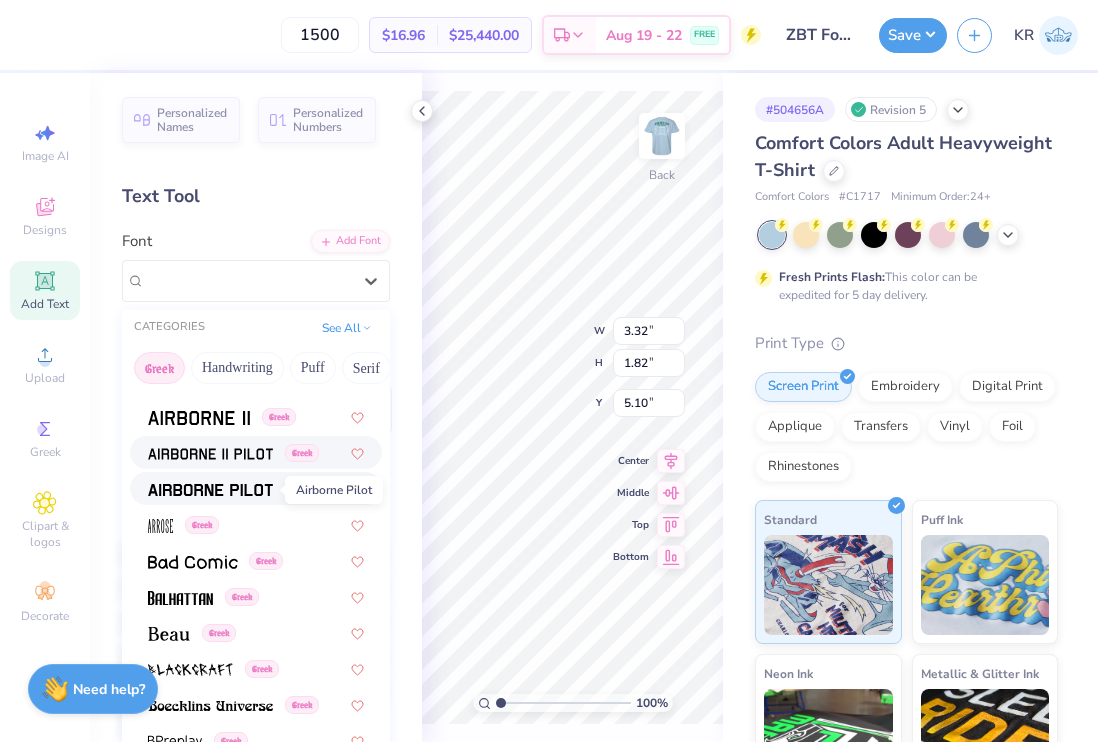 scroll, scrollTop: 59, scrollLeft: 0, axis: vertical 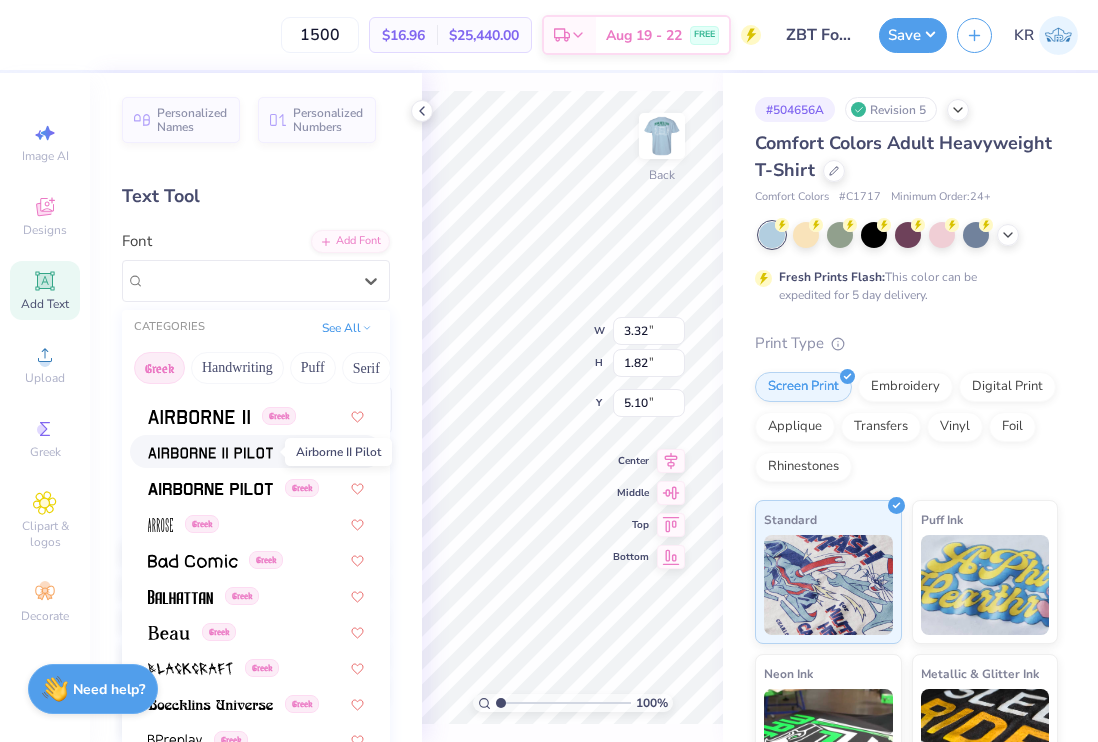click at bounding box center [210, 451] 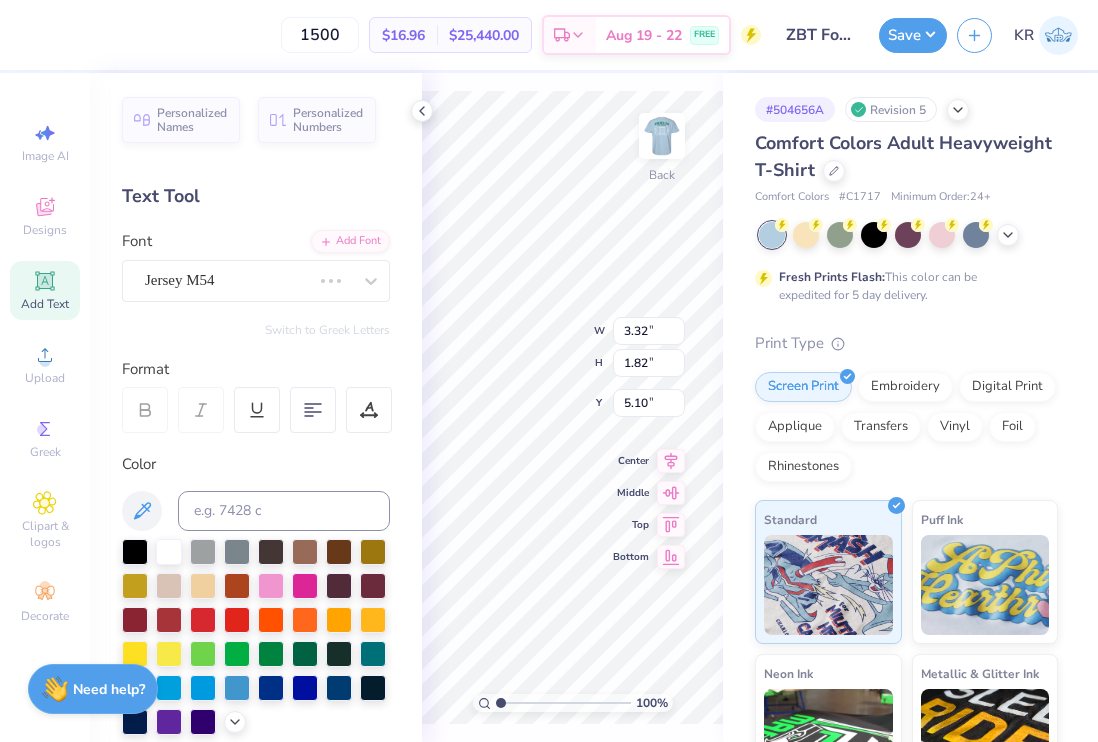 type on "4.05" 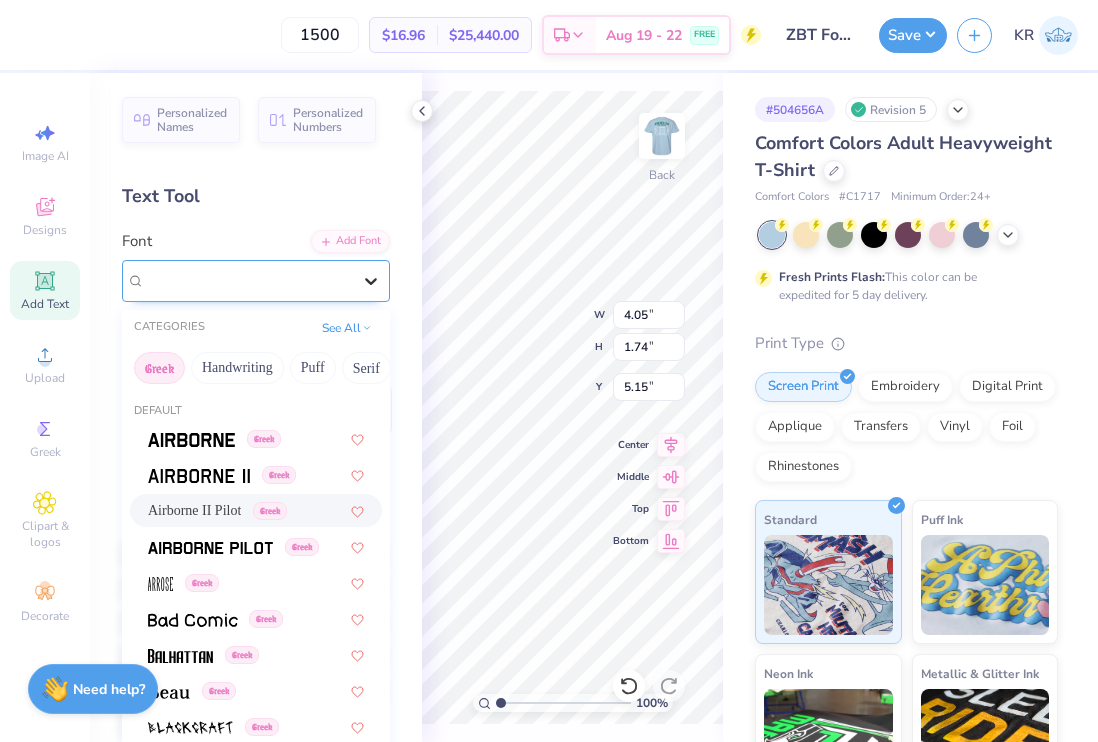 click at bounding box center [371, 281] 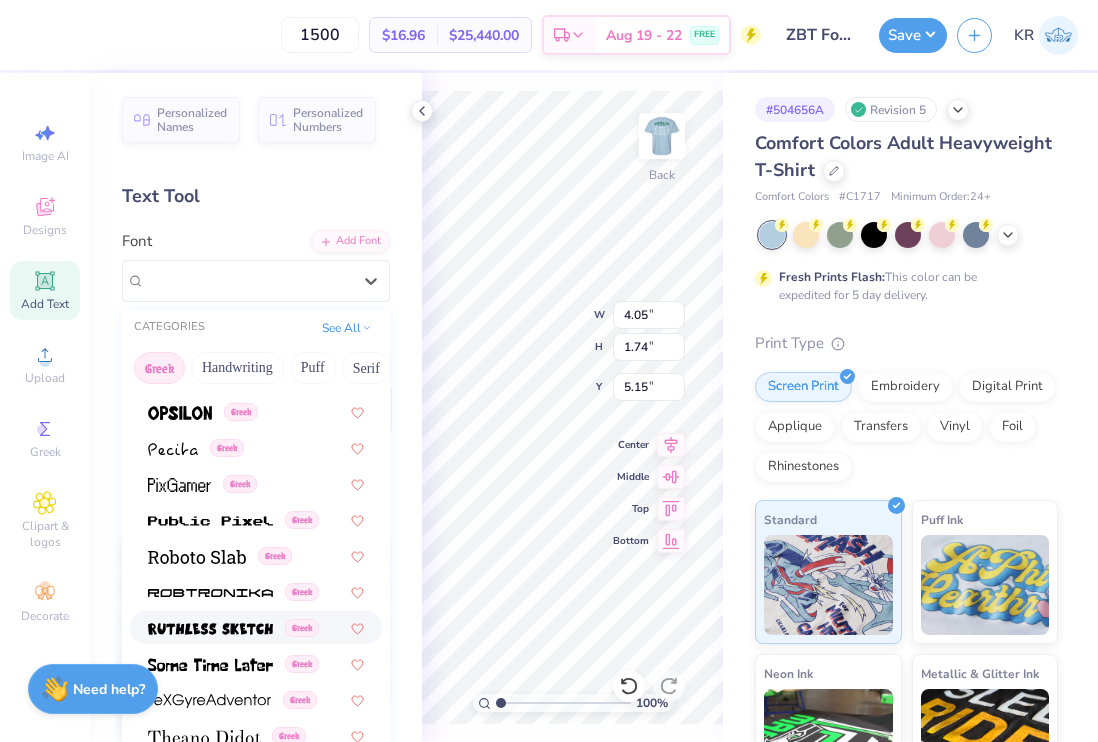 scroll, scrollTop: 1210, scrollLeft: 0, axis: vertical 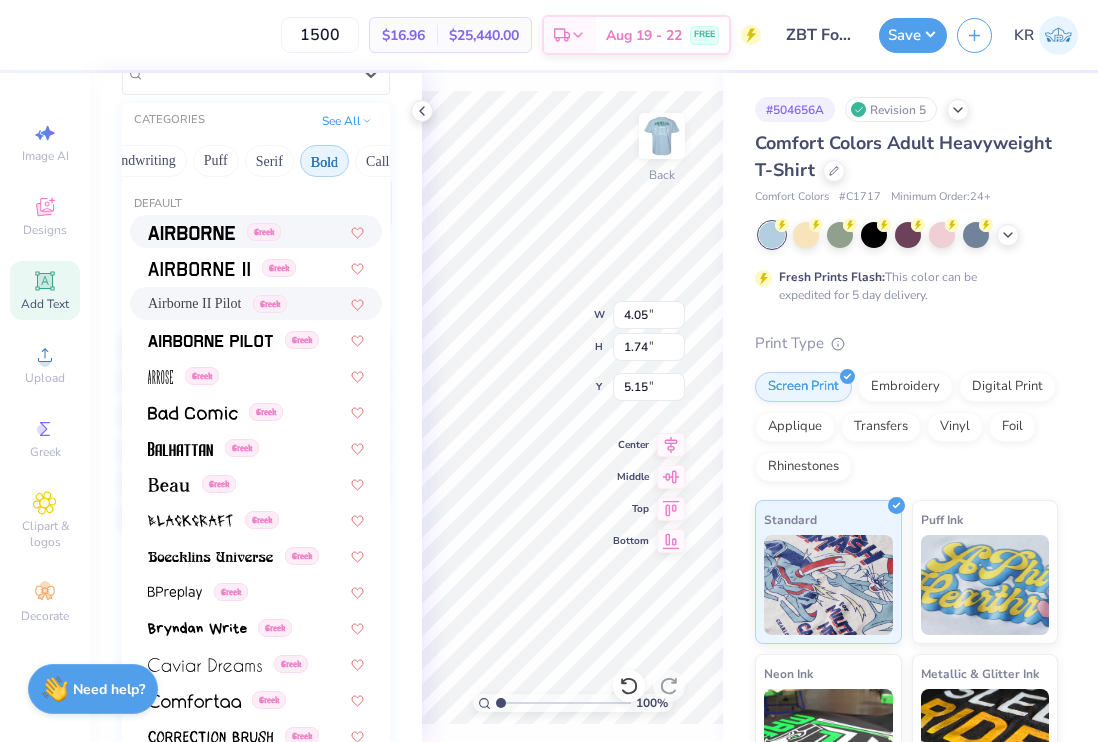 click on "Bold" at bounding box center (324, 161) 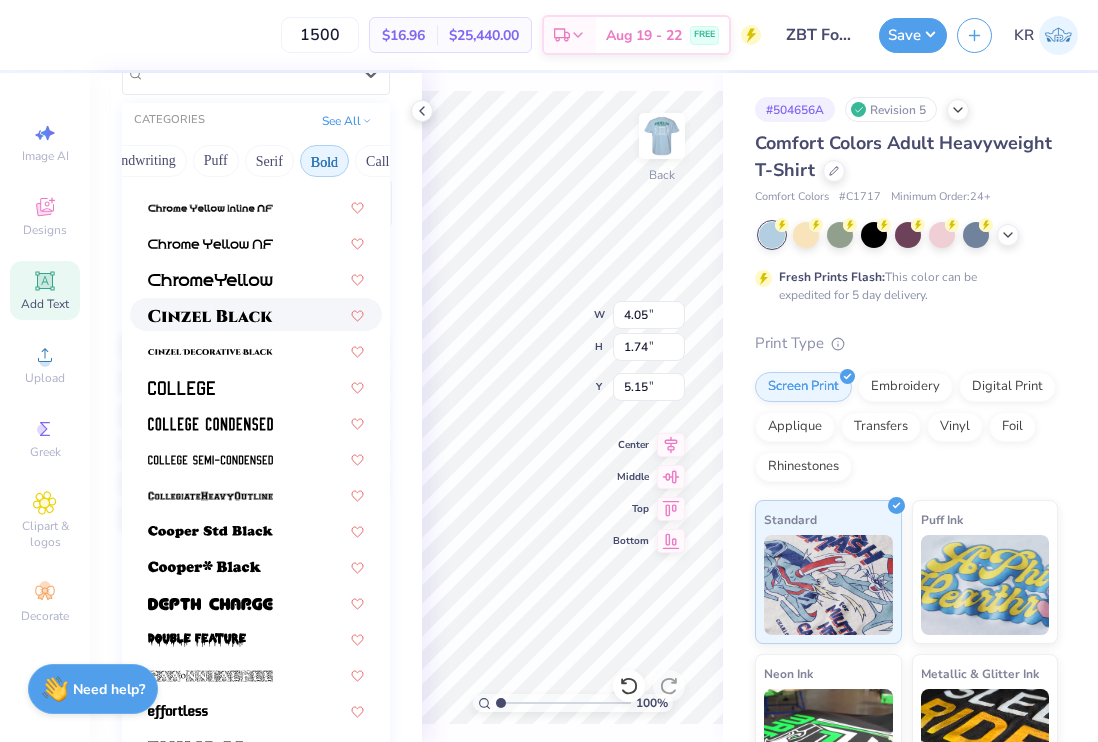 scroll, scrollTop: 96, scrollLeft: 0, axis: vertical 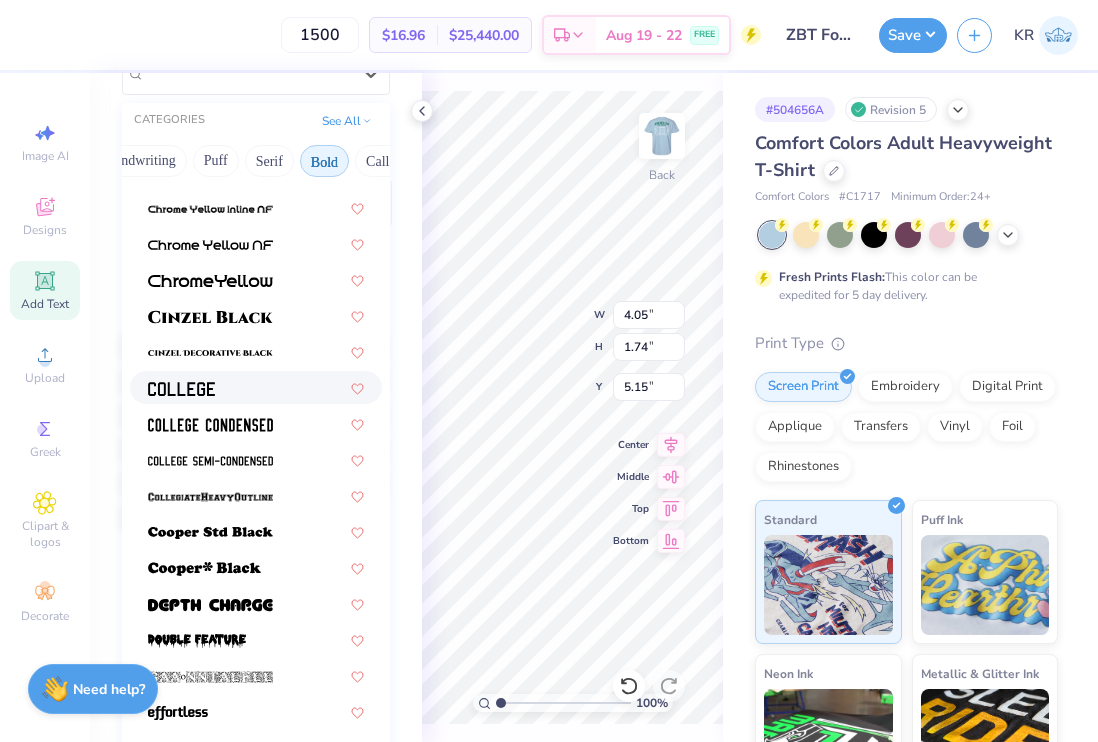 click at bounding box center [256, 387] 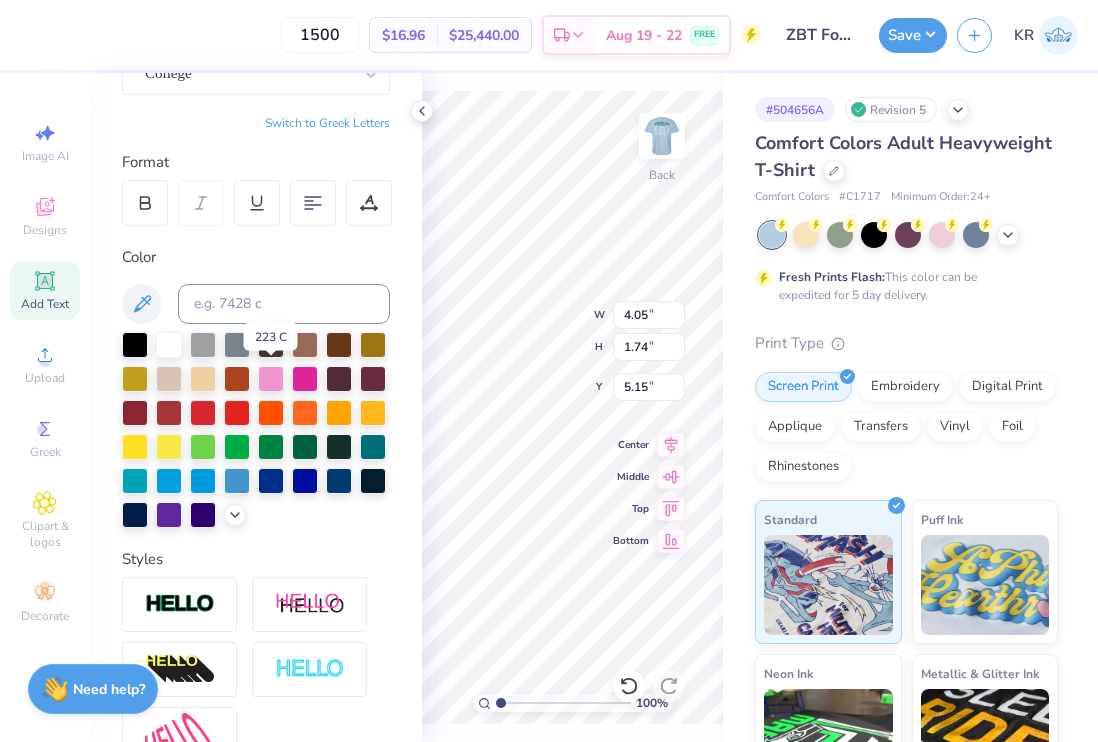type on "3.82" 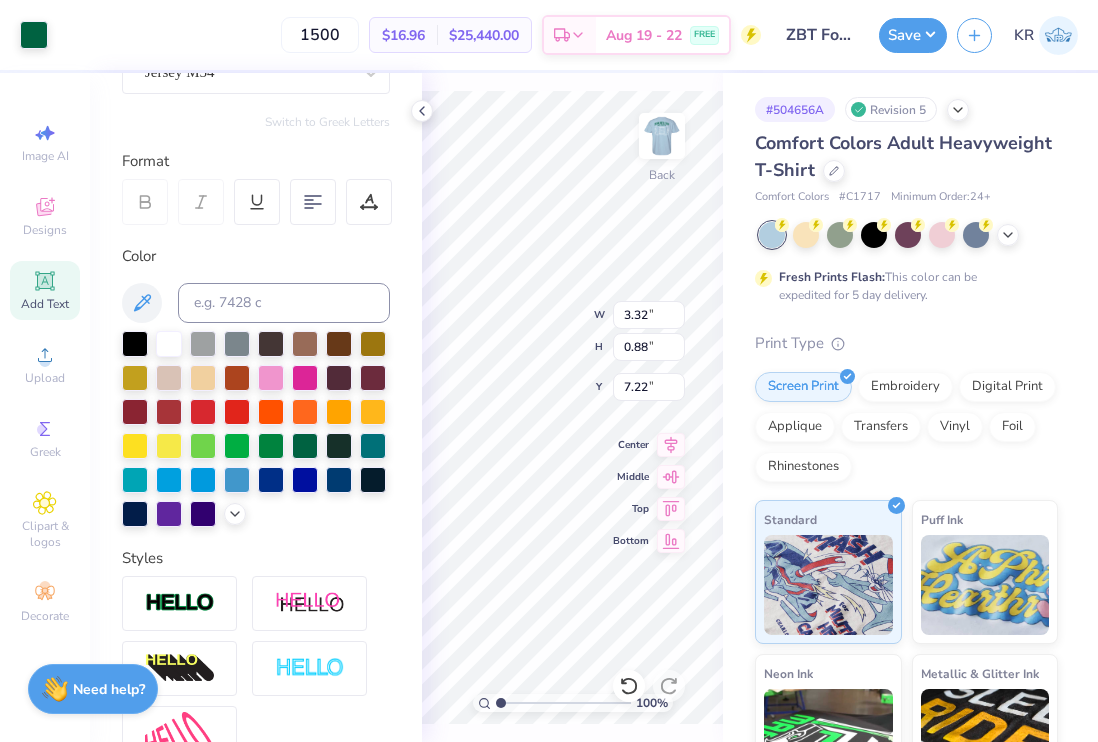 scroll, scrollTop: 207, scrollLeft: 0, axis: vertical 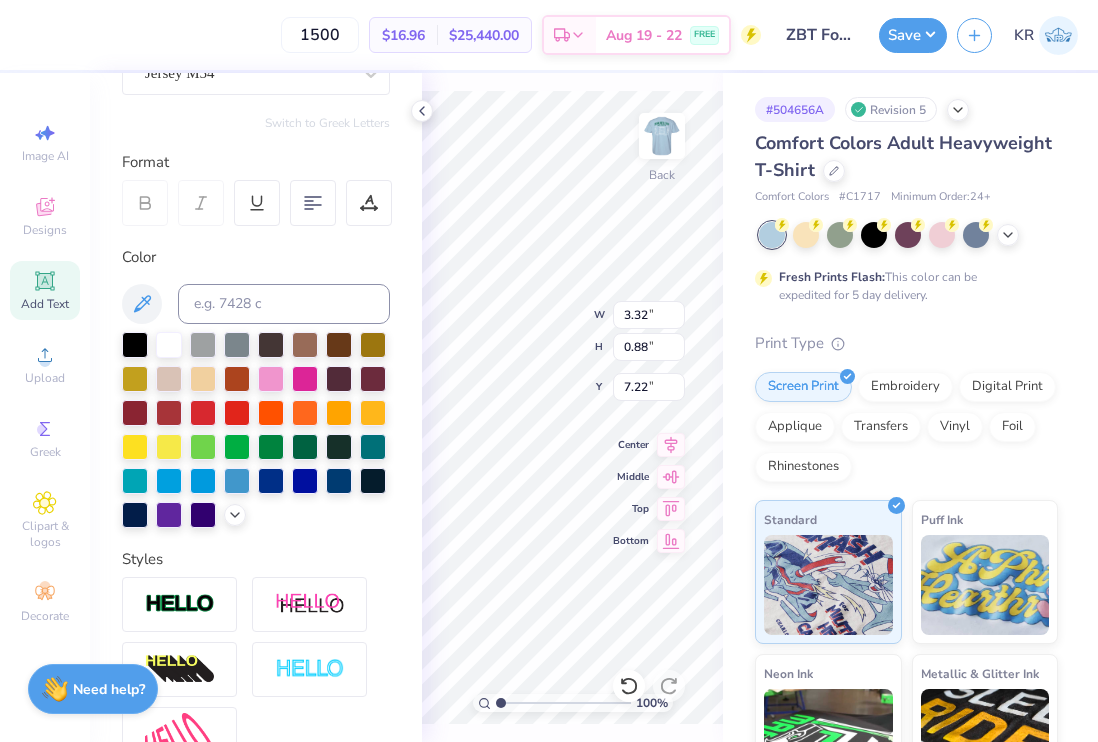 type on "3.82" 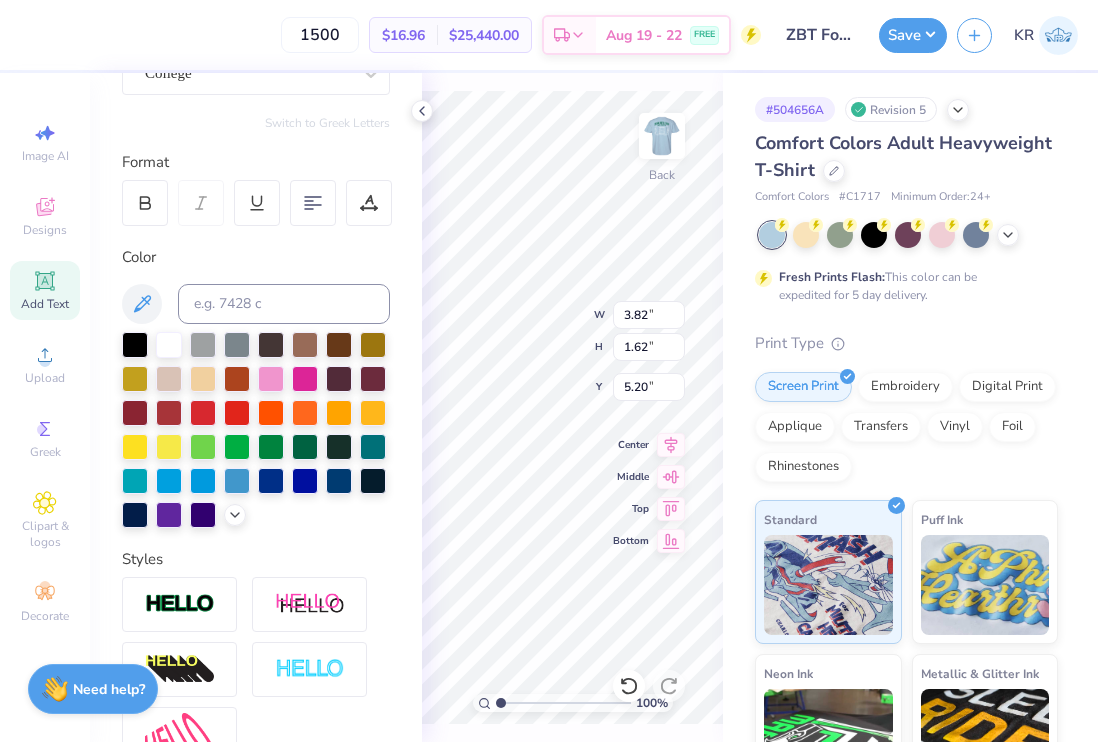type on "5.22" 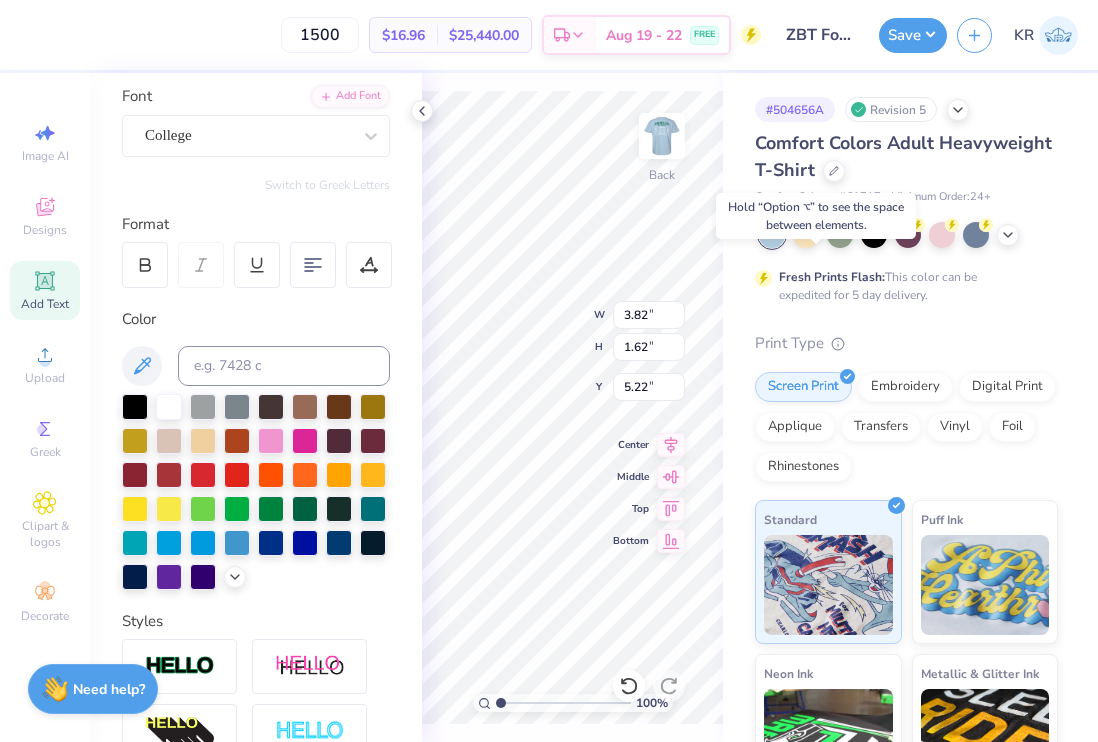 scroll, scrollTop: 141, scrollLeft: 0, axis: vertical 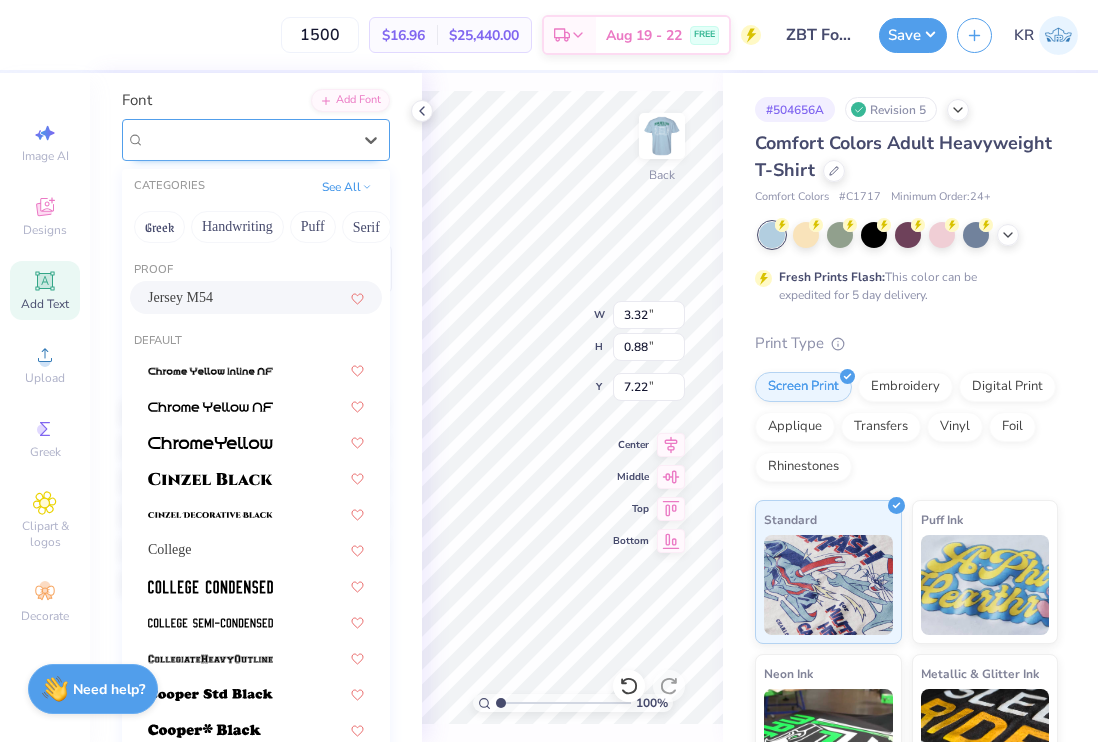 click on "Jersey M54" at bounding box center [248, 139] 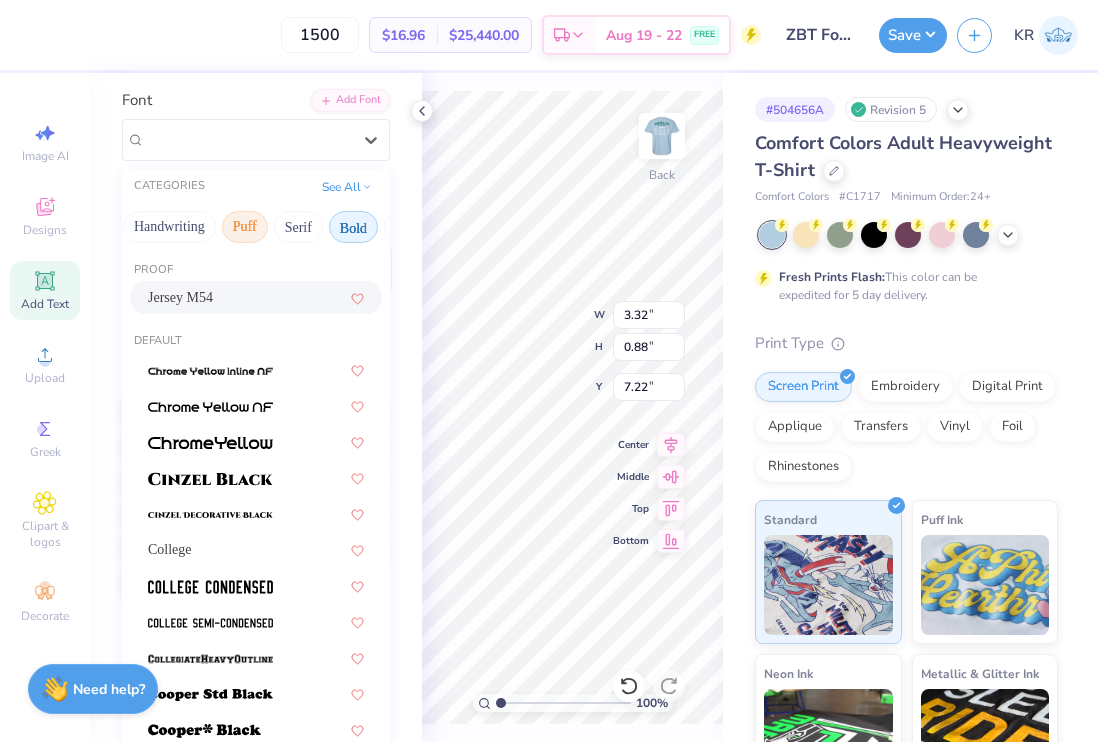 scroll, scrollTop: 0, scrollLeft: 157, axis: horizontal 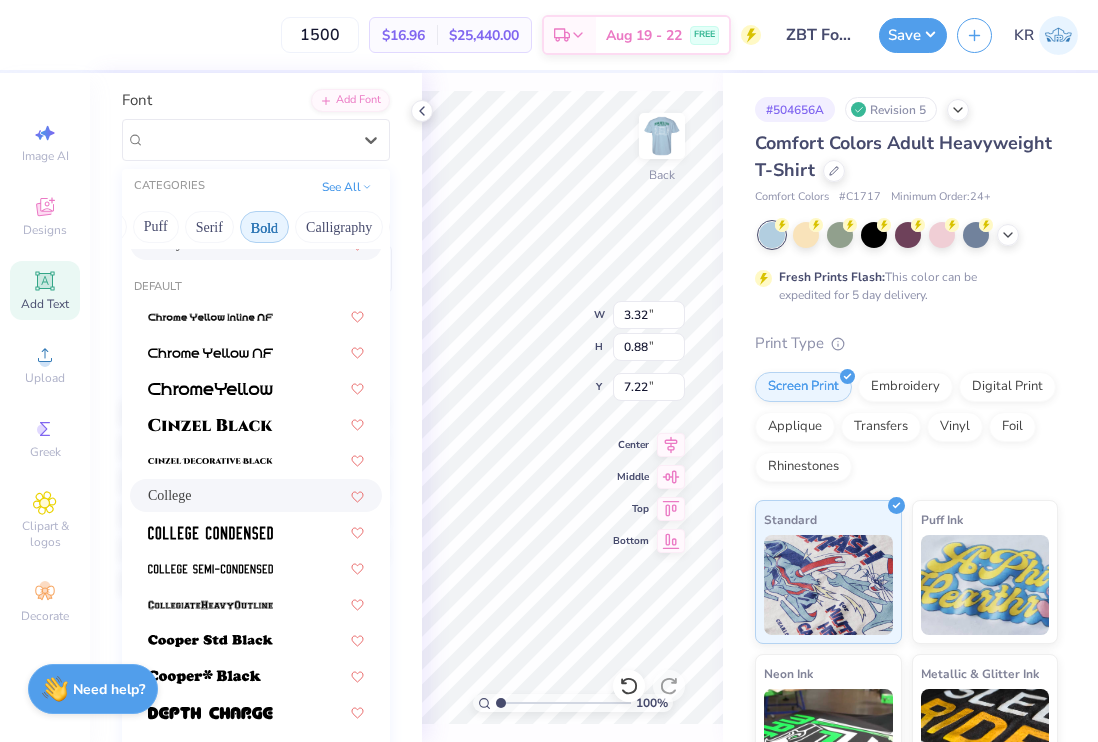 click on "College" at bounding box center (256, 495) 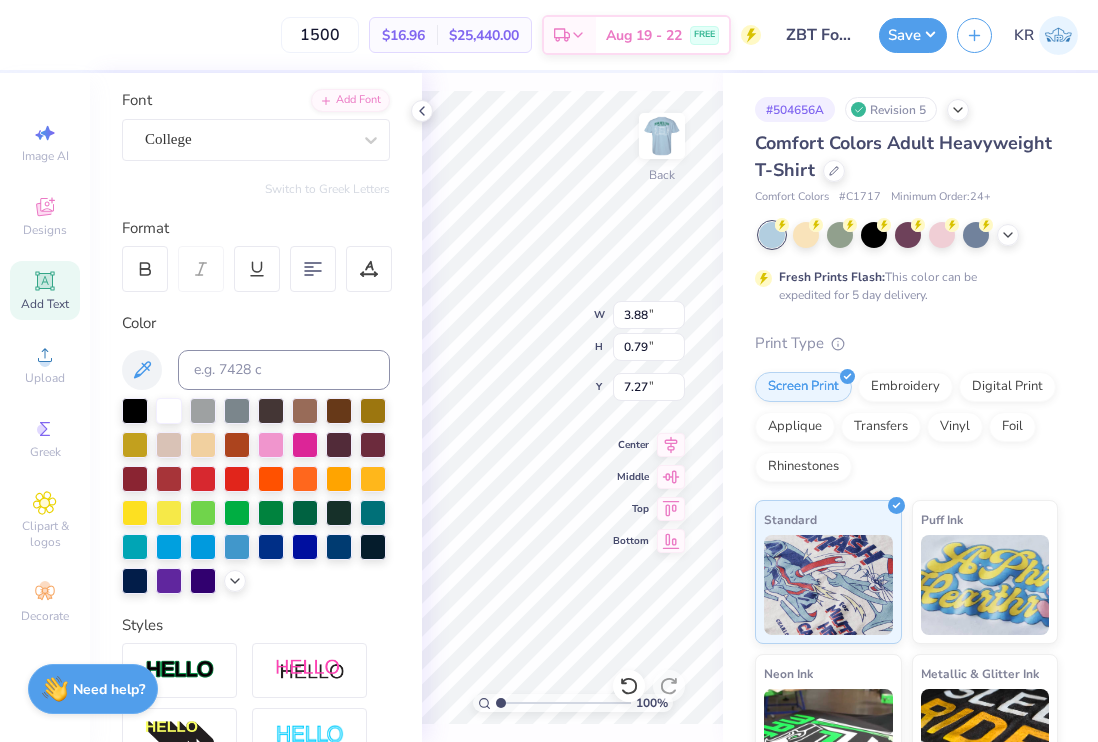 type on "3.88" 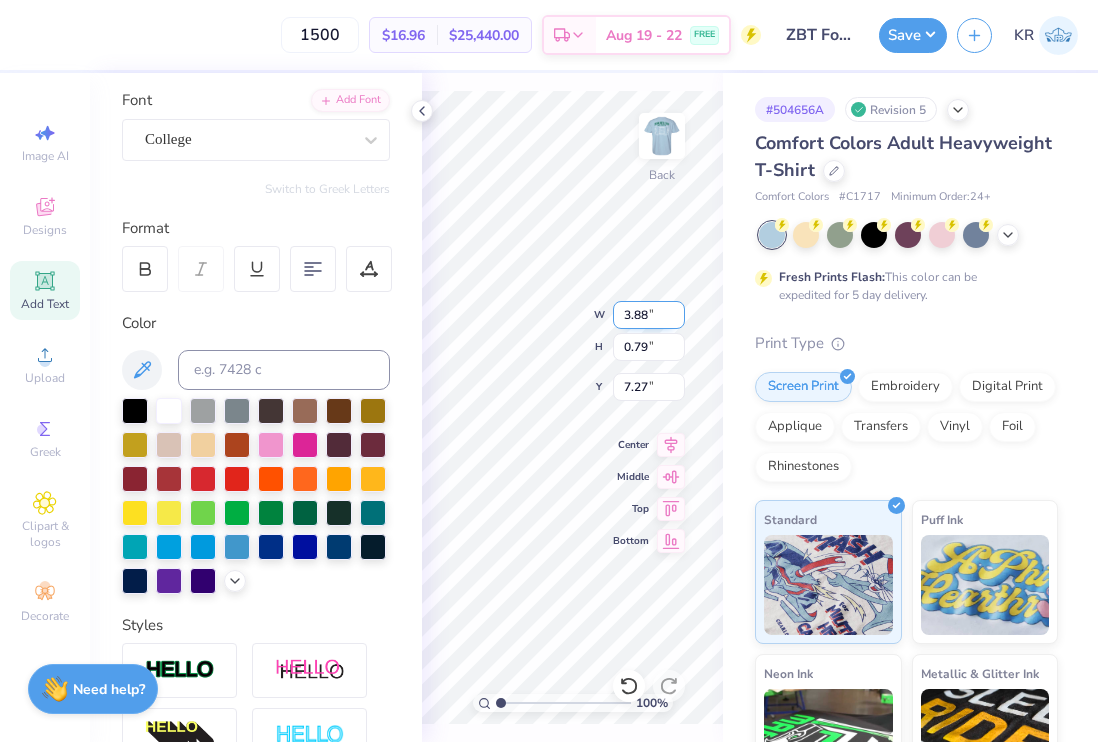 click on "100  % Back W 3.88 3.88 " H 0.79 0.79 " Y 7.27 7.27 " Center Middle Top Bottom" at bounding box center [572, 407] 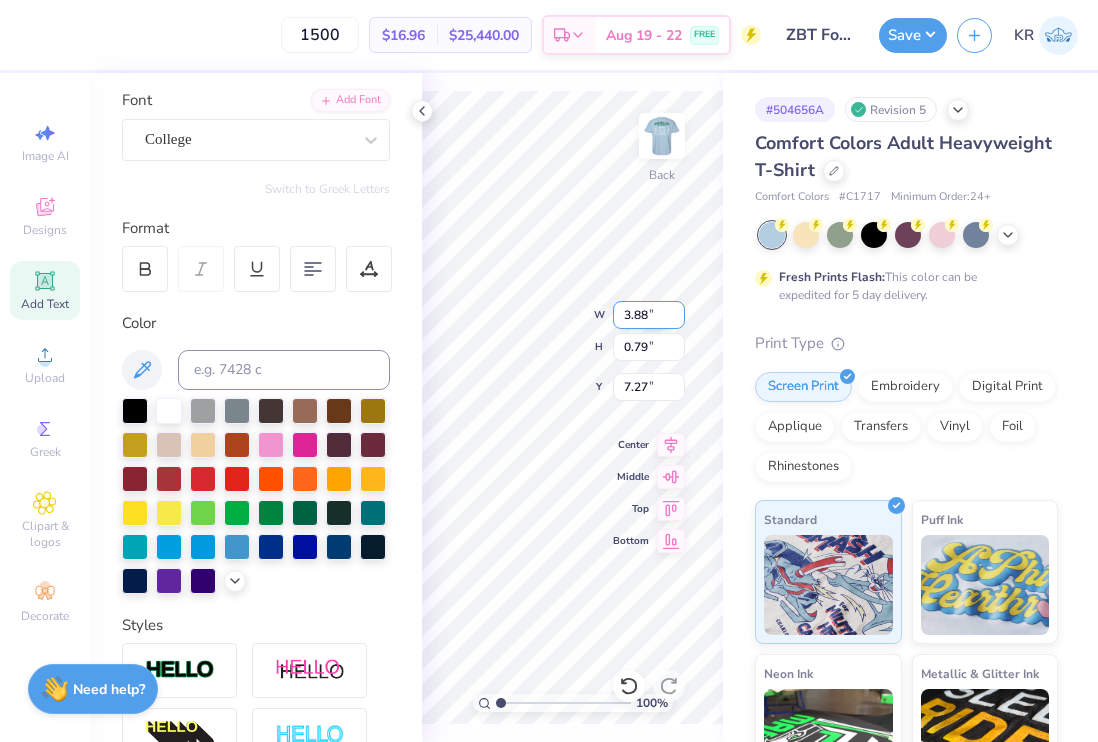 type on "3.82" 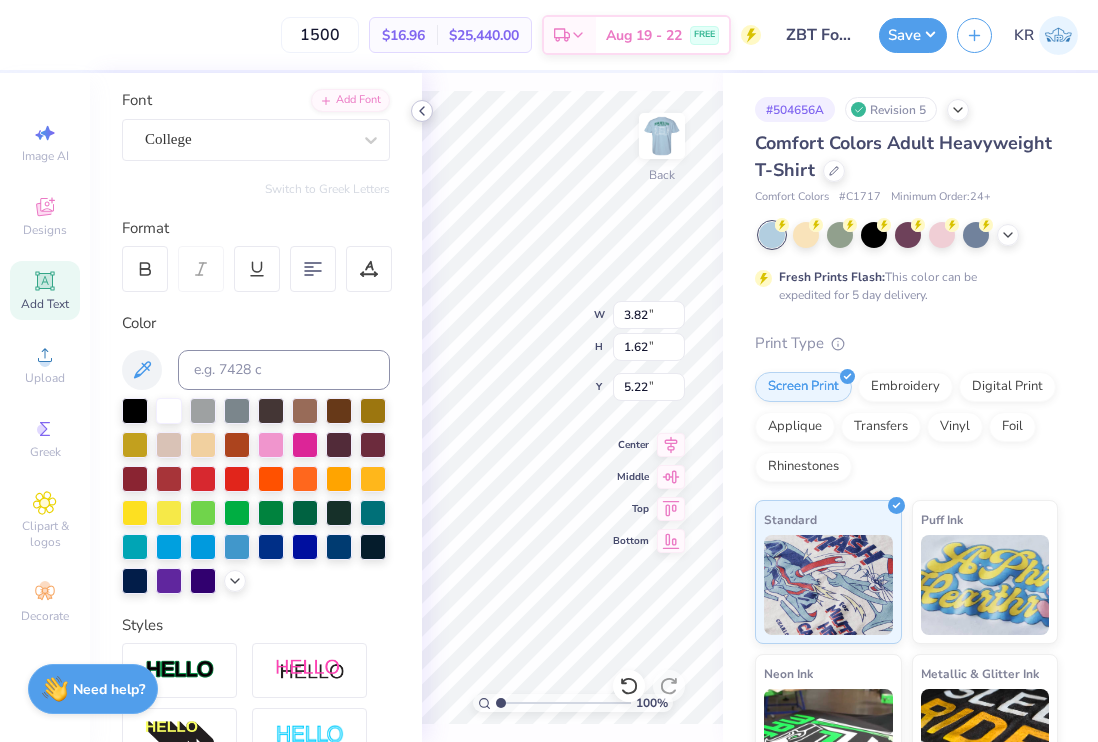 click 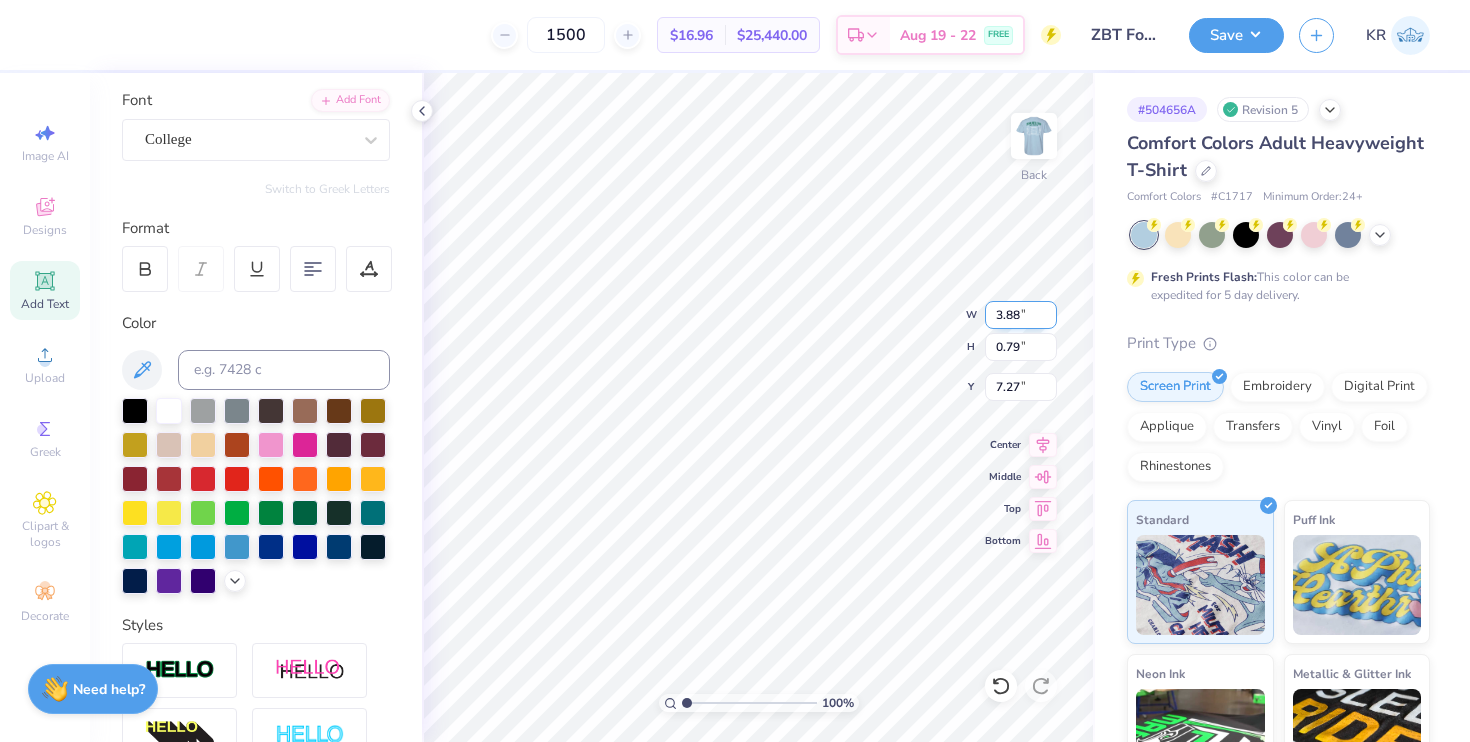 click on "3.88" at bounding box center [1021, 315] 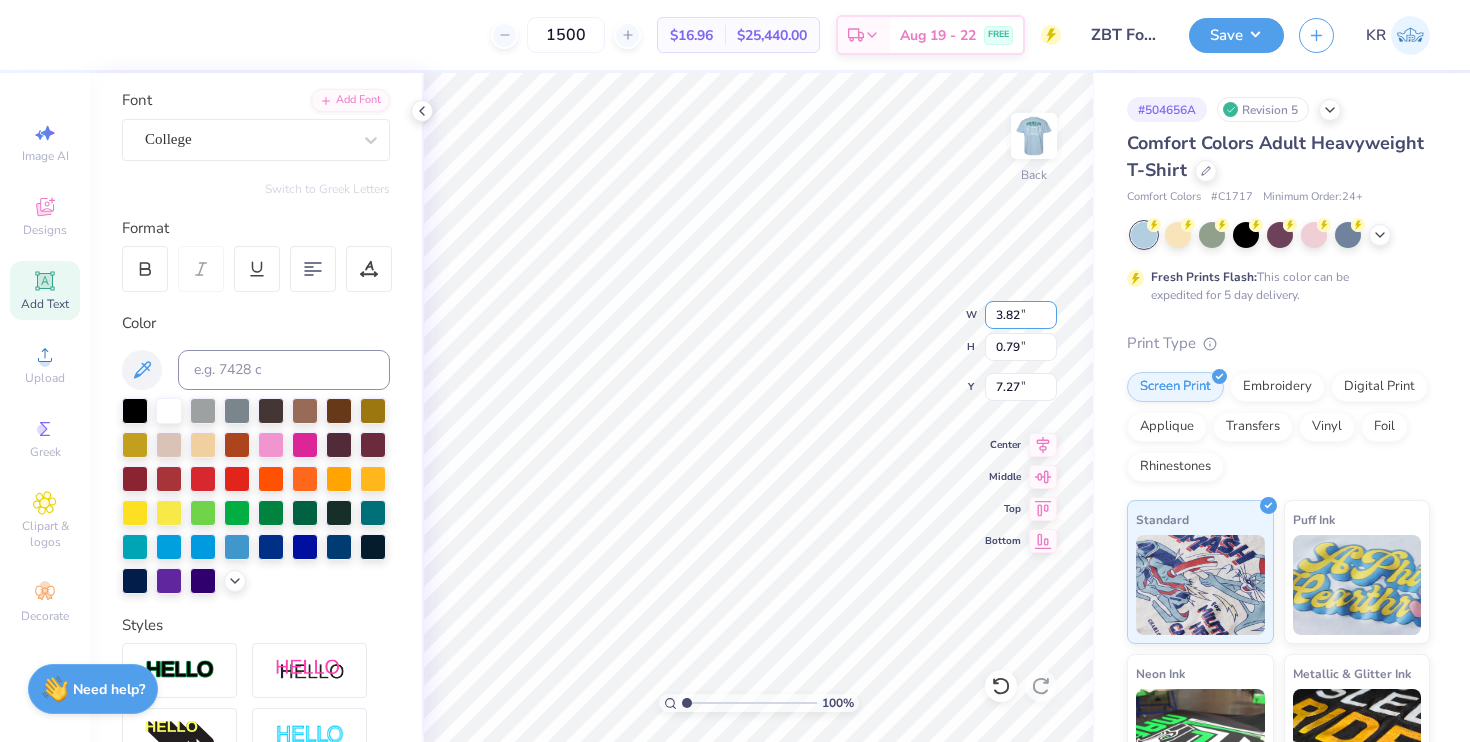 type on "3.82" 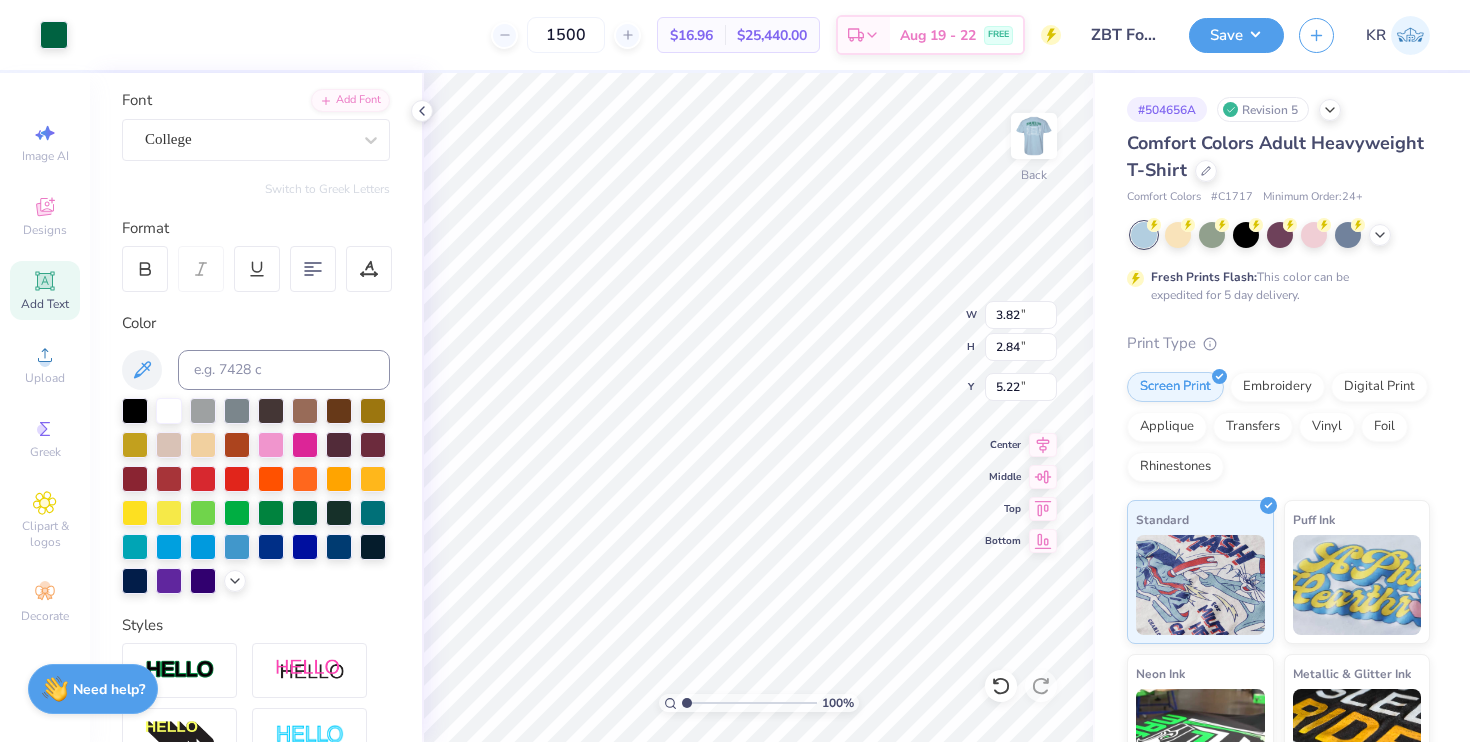 type on "3.00" 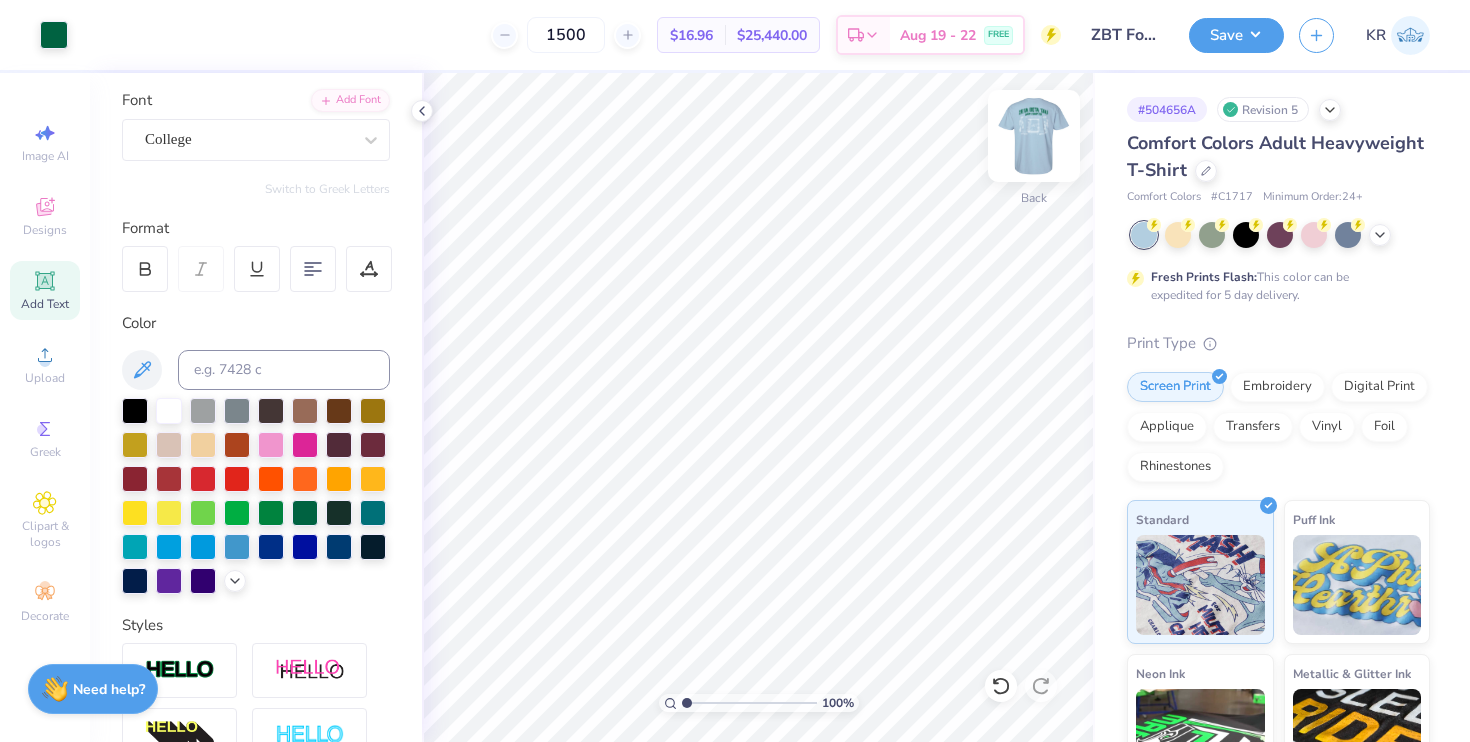 click at bounding box center [1034, 136] 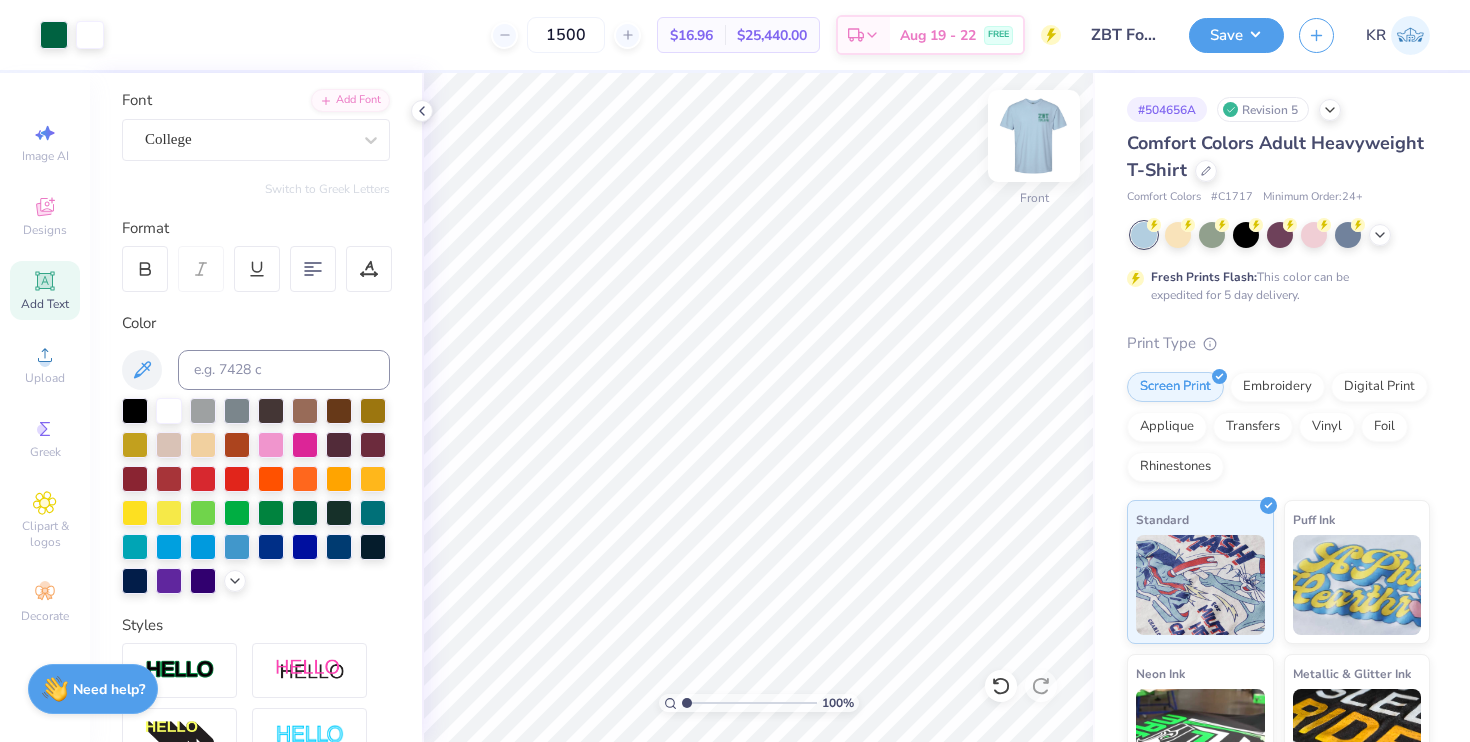 click at bounding box center (1034, 136) 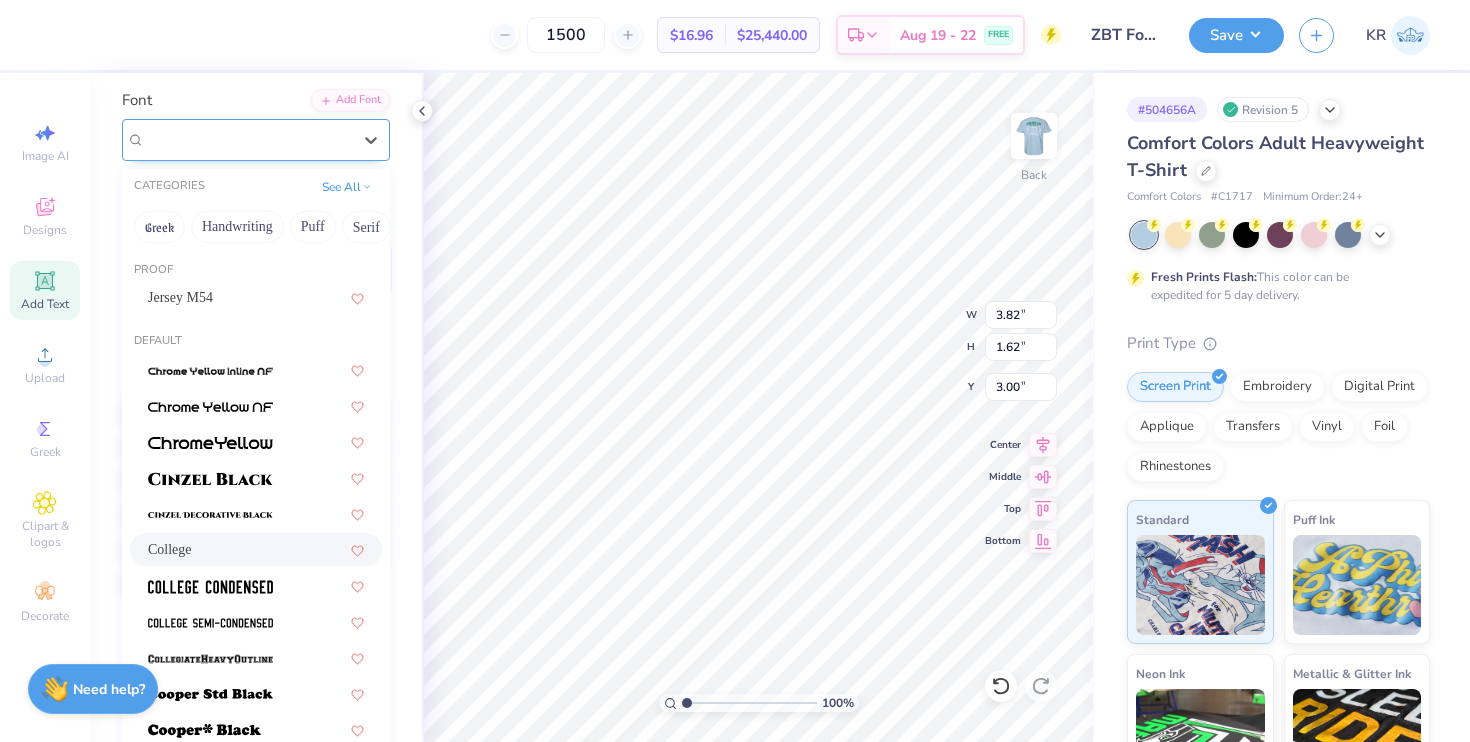 click on "College" at bounding box center [248, 139] 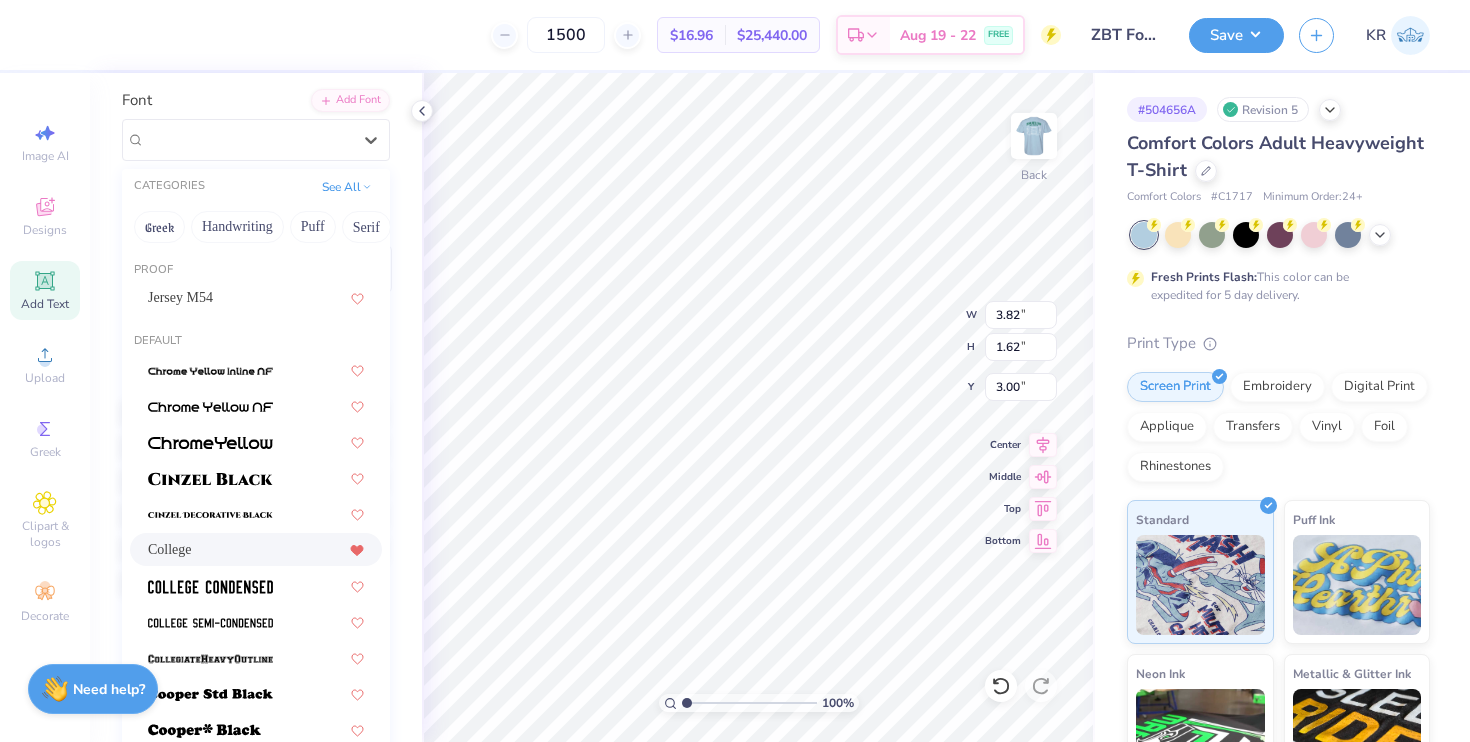 click 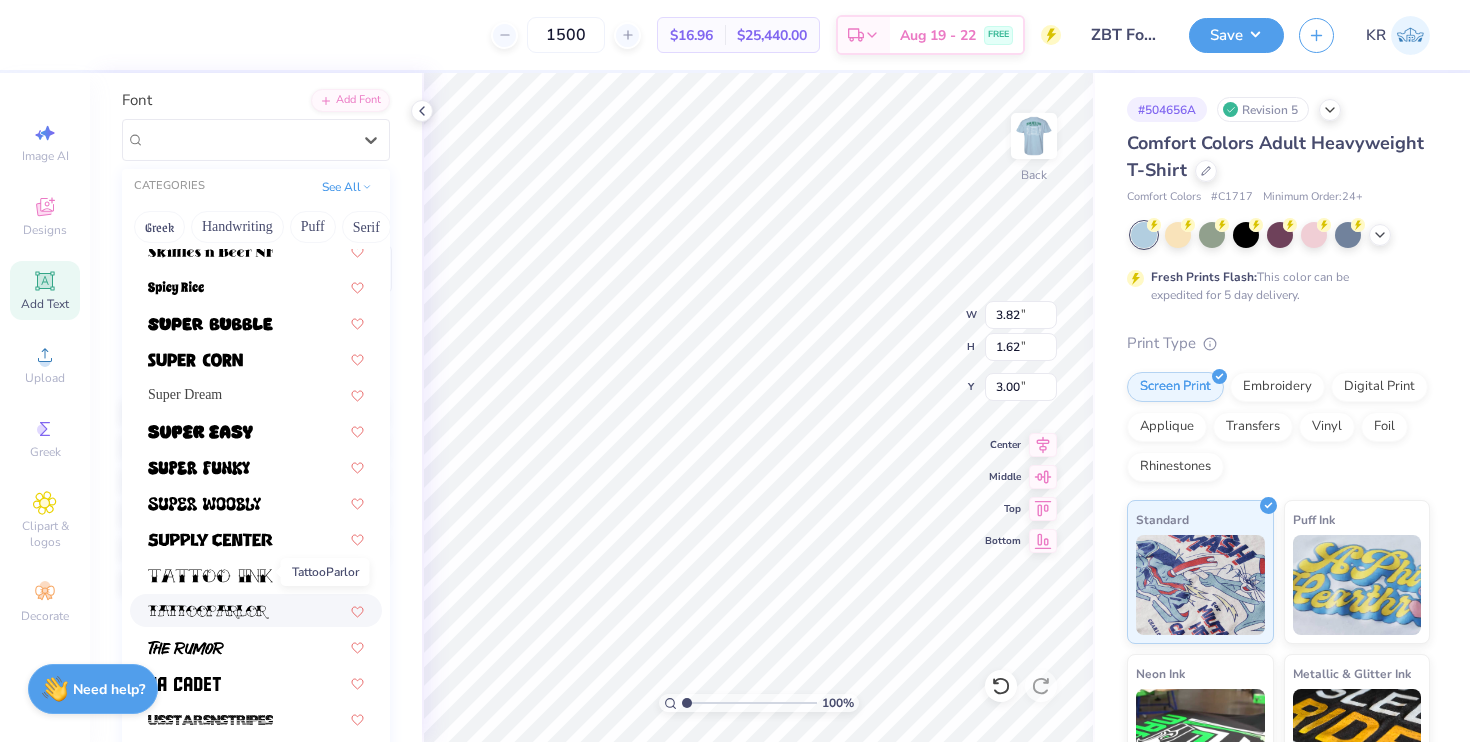 scroll, scrollTop: 2218, scrollLeft: 0, axis: vertical 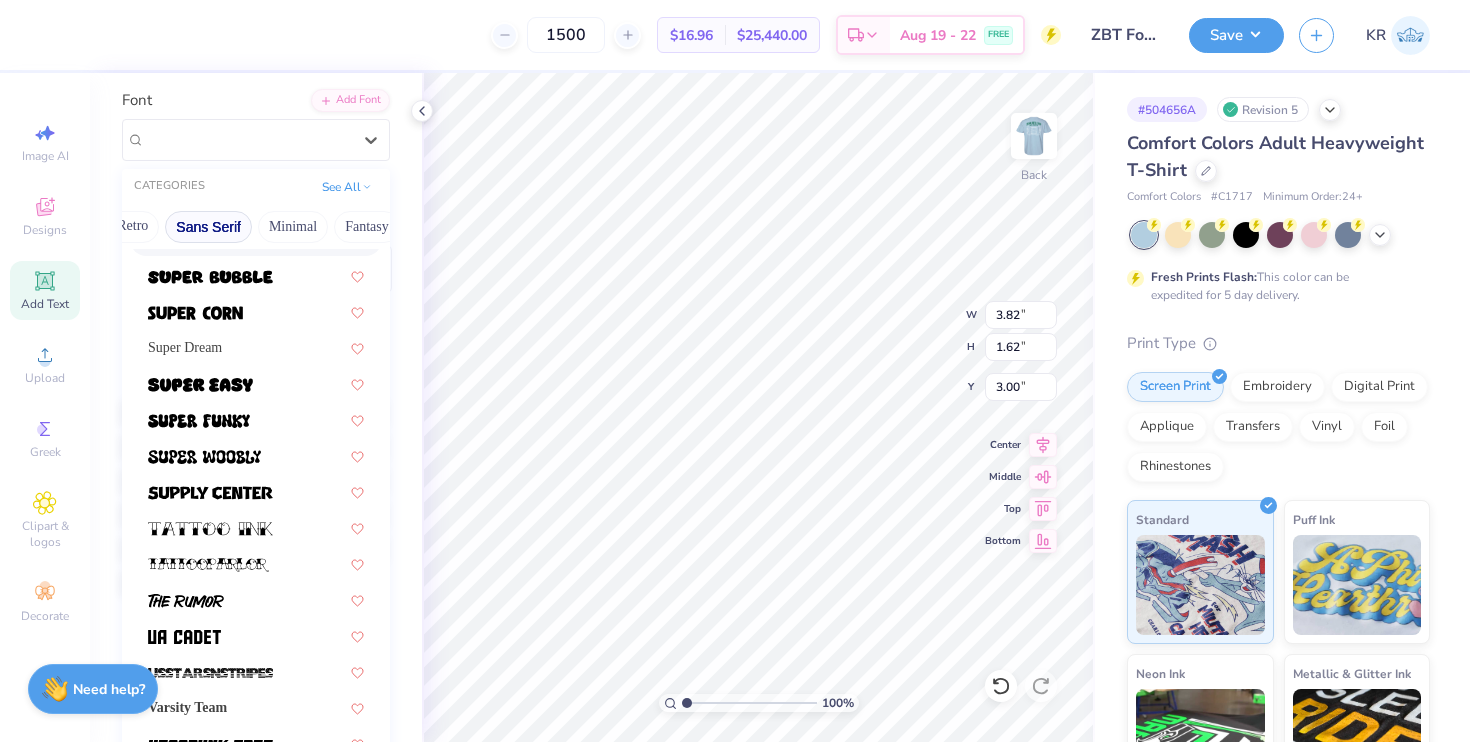 click on "Sans Serif" at bounding box center (208, 227) 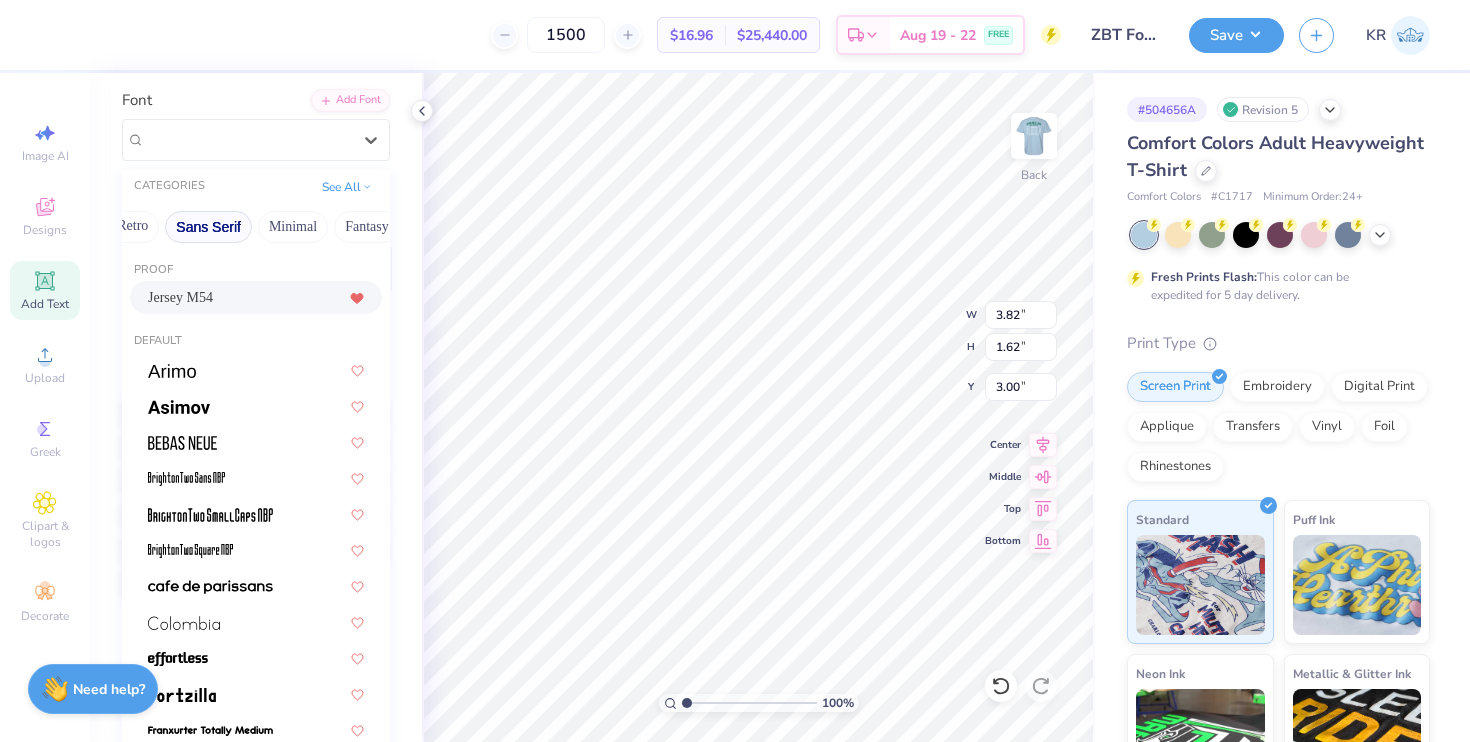 click 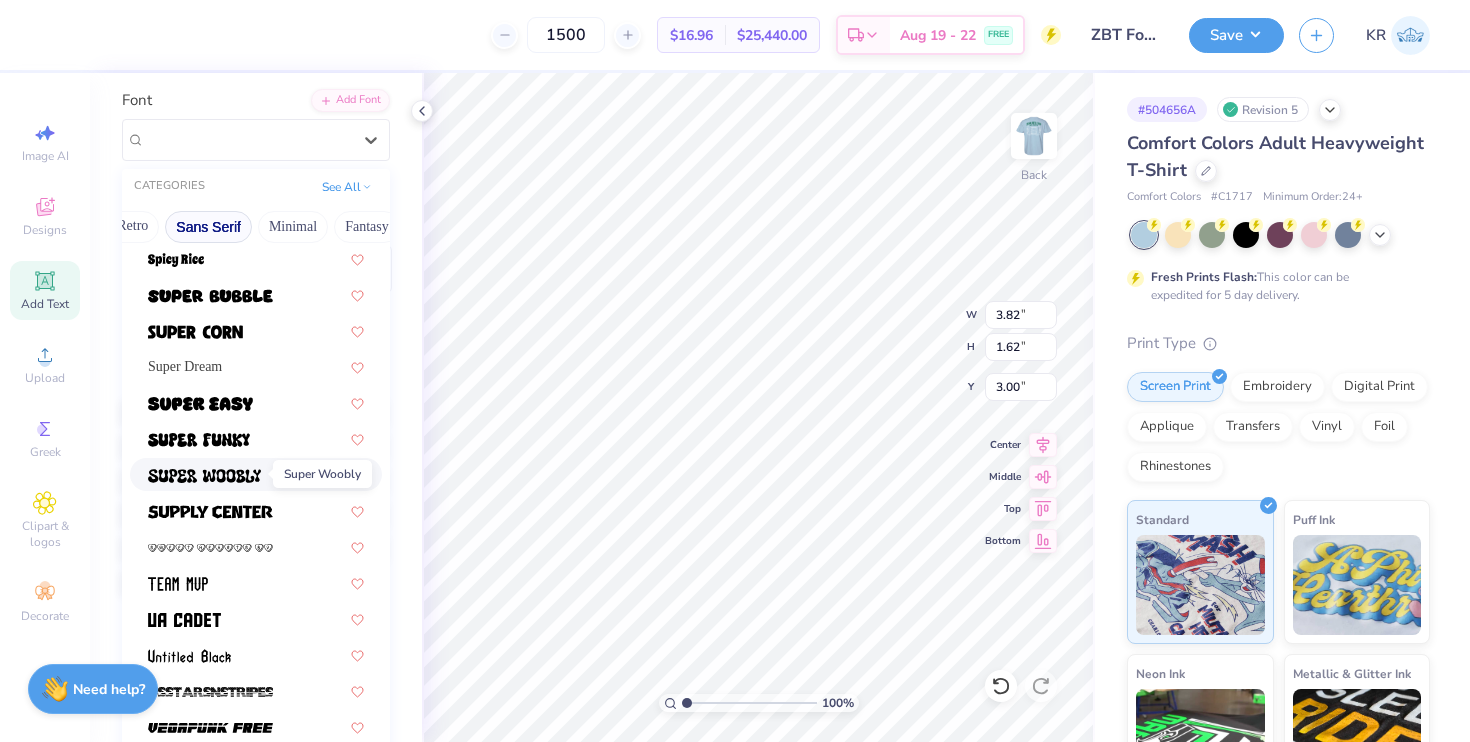 scroll, scrollTop: 2434, scrollLeft: 0, axis: vertical 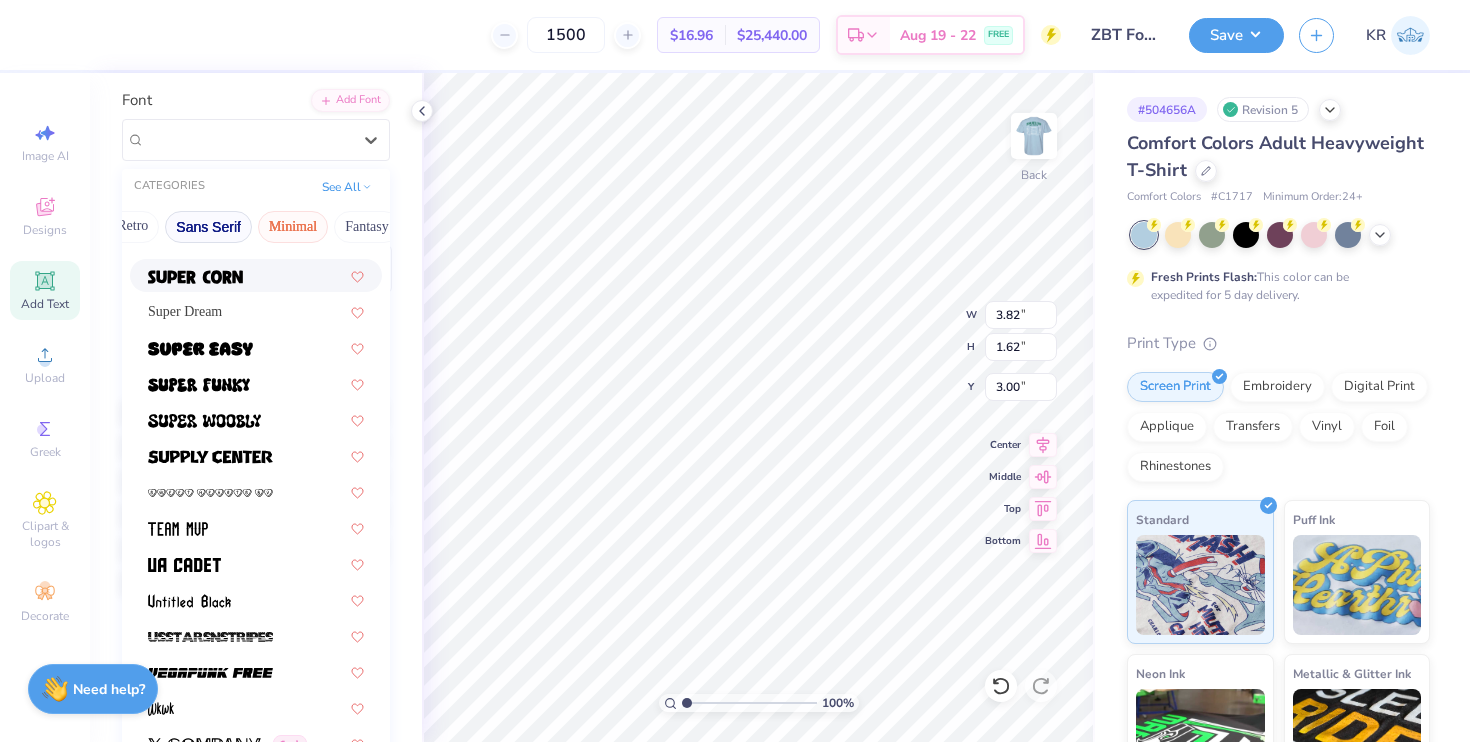 click on "Minimal" at bounding box center (293, 227) 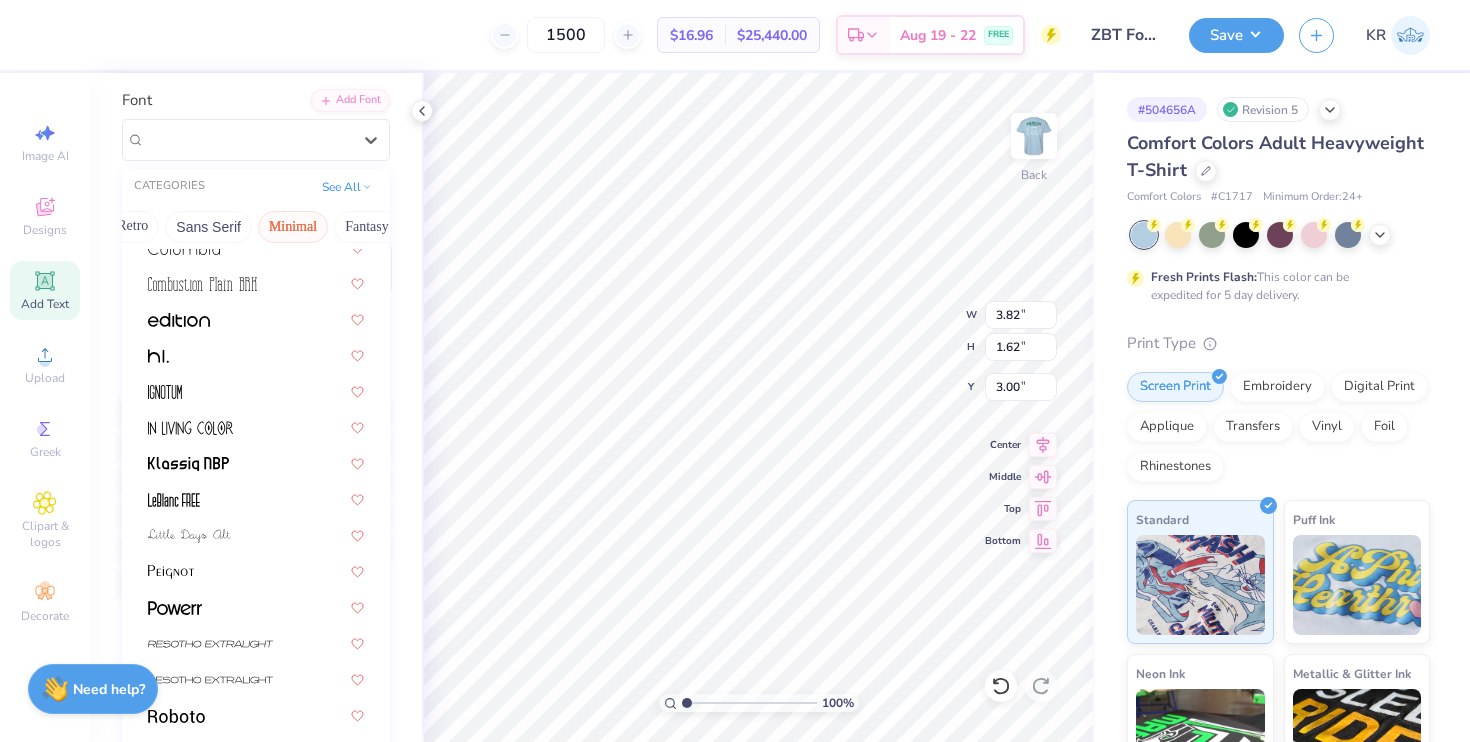 scroll, scrollTop: 382, scrollLeft: 0, axis: vertical 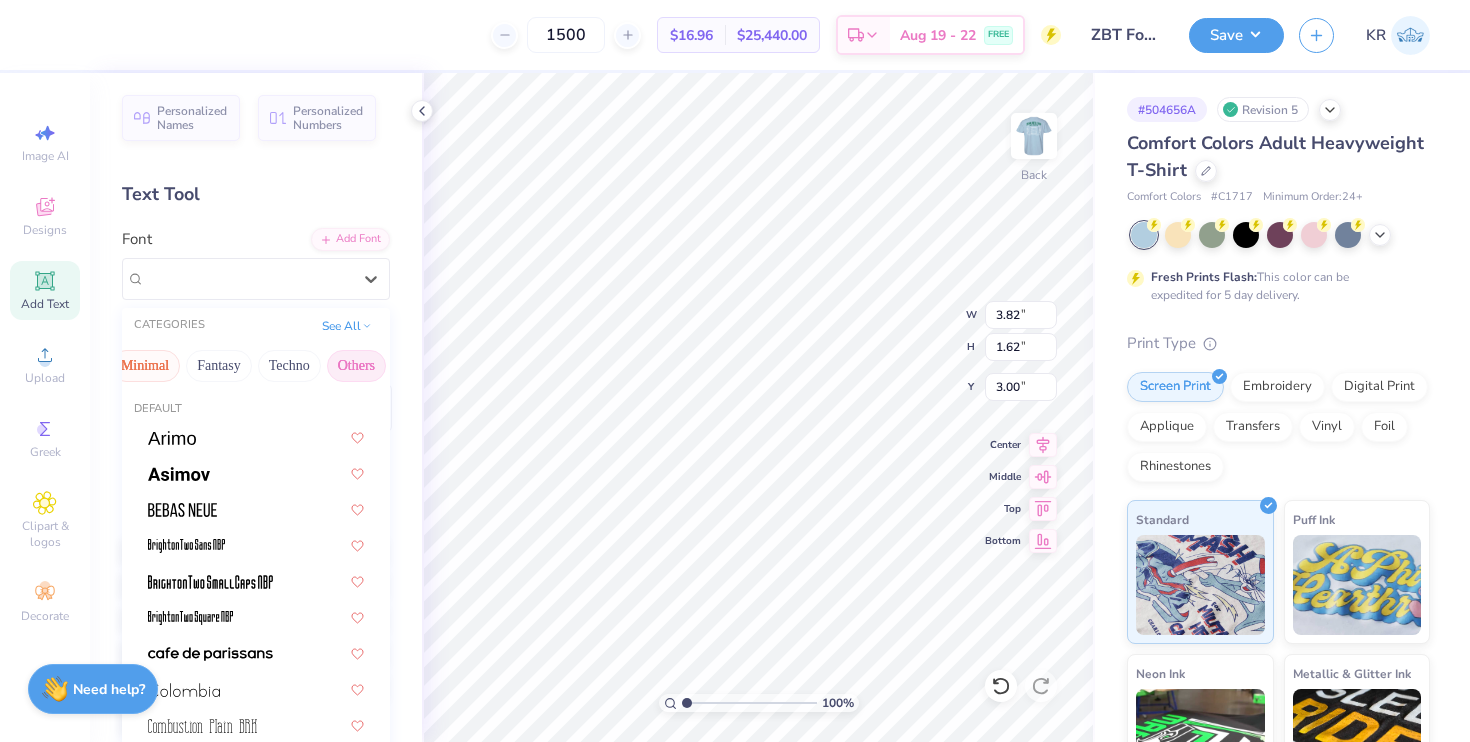 click on "Others" at bounding box center [356, 366] 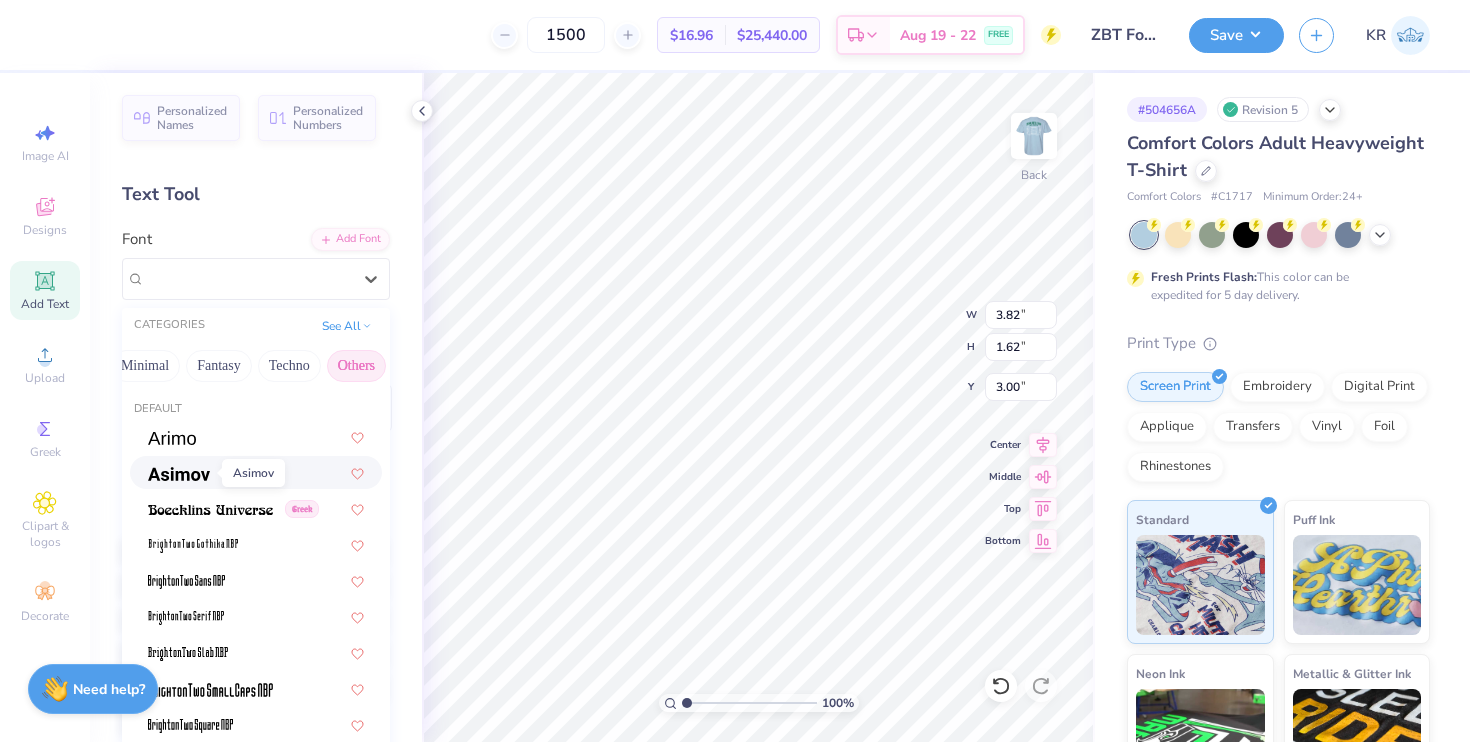 scroll, scrollTop: 130, scrollLeft: 0, axis: vertical 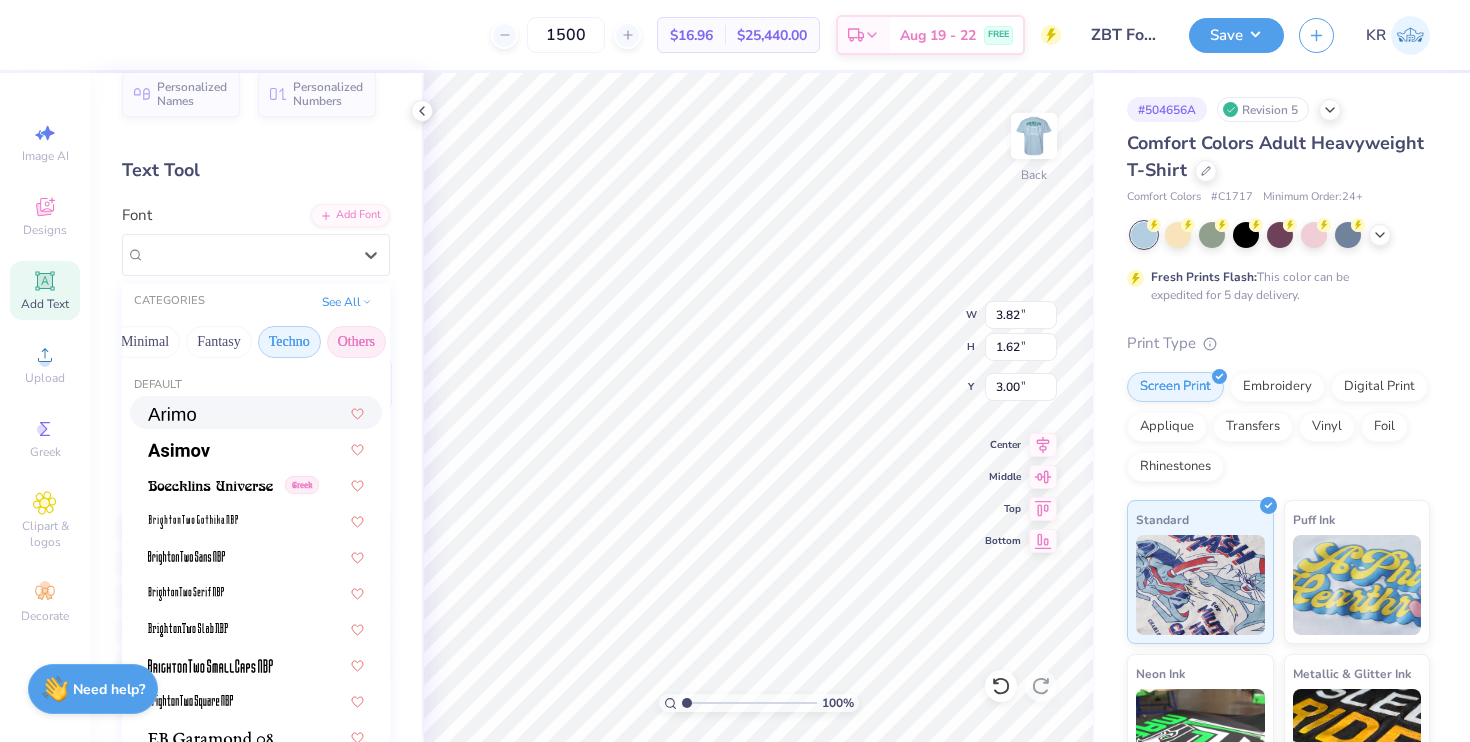 click on "Techno" at bounding box center [289, 342] 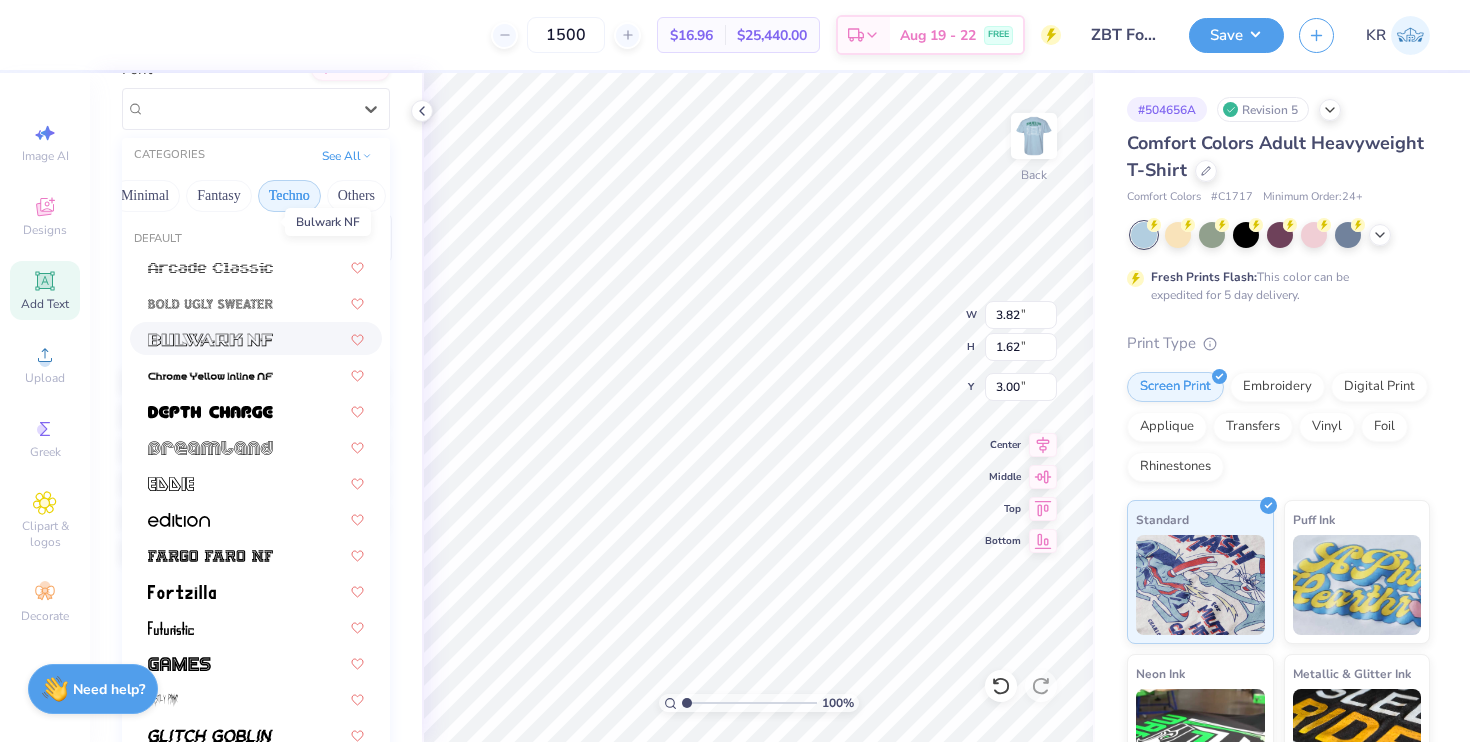scroll, scrollTop: 407, scrollLeft: 0, axis: vertical 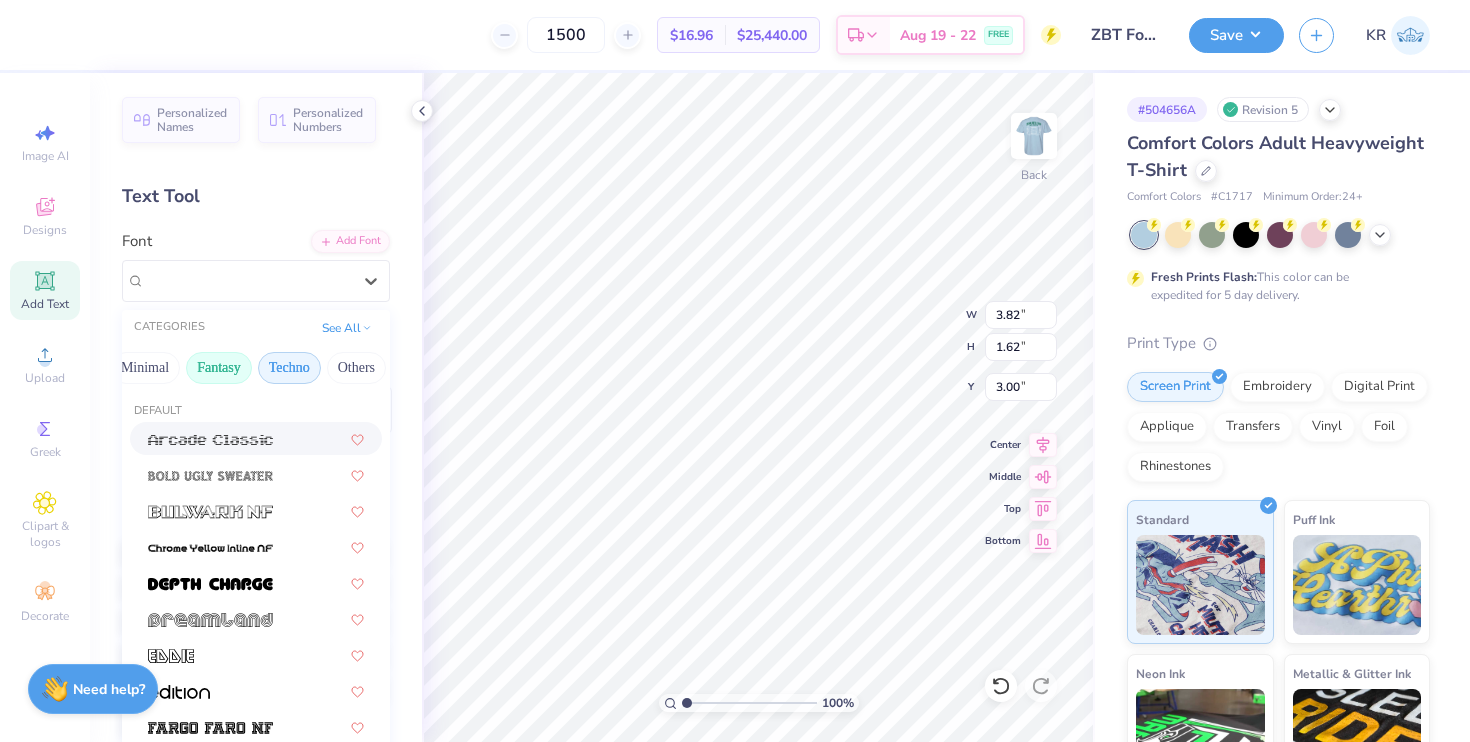 click on "Fantasy" at bounding box center [219, 368] 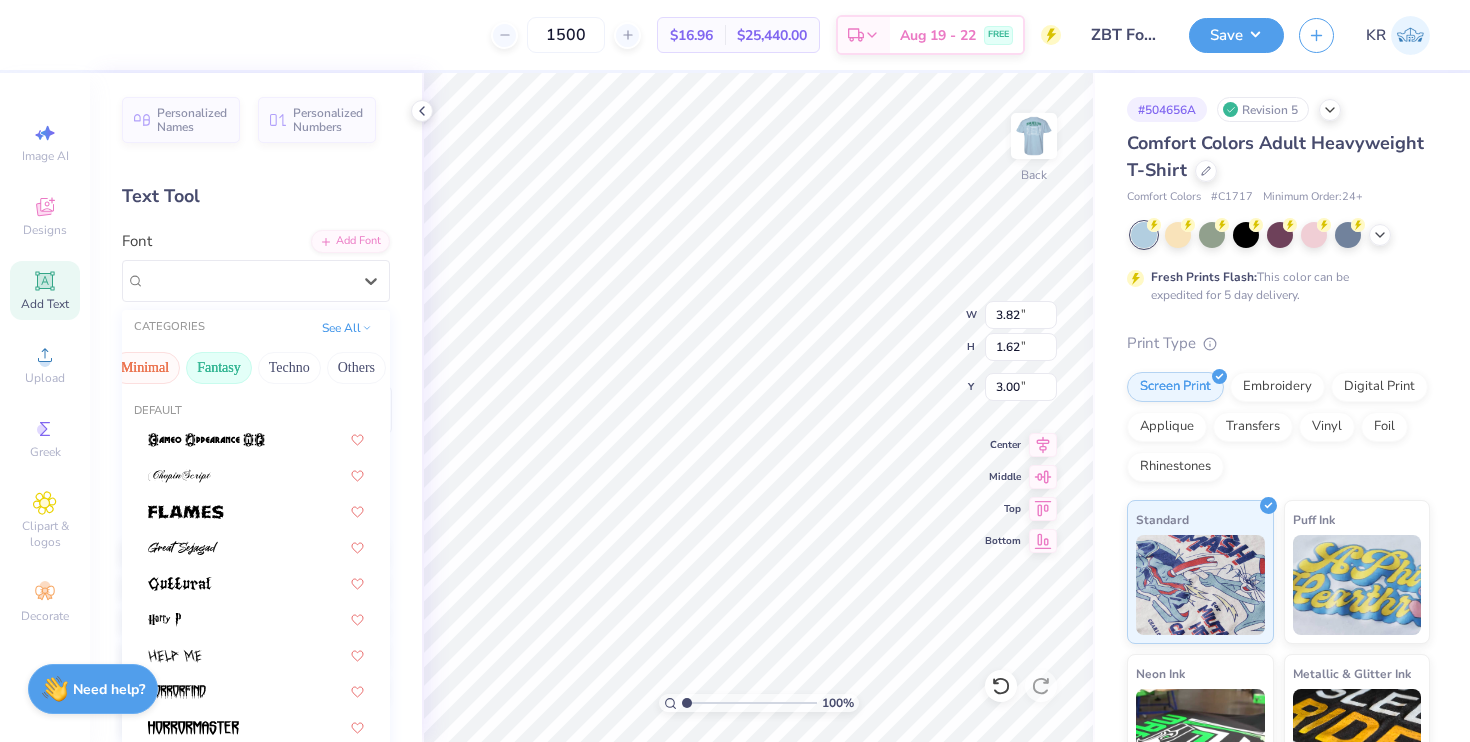 click on "Minimal" at bounding box center (145, 368) 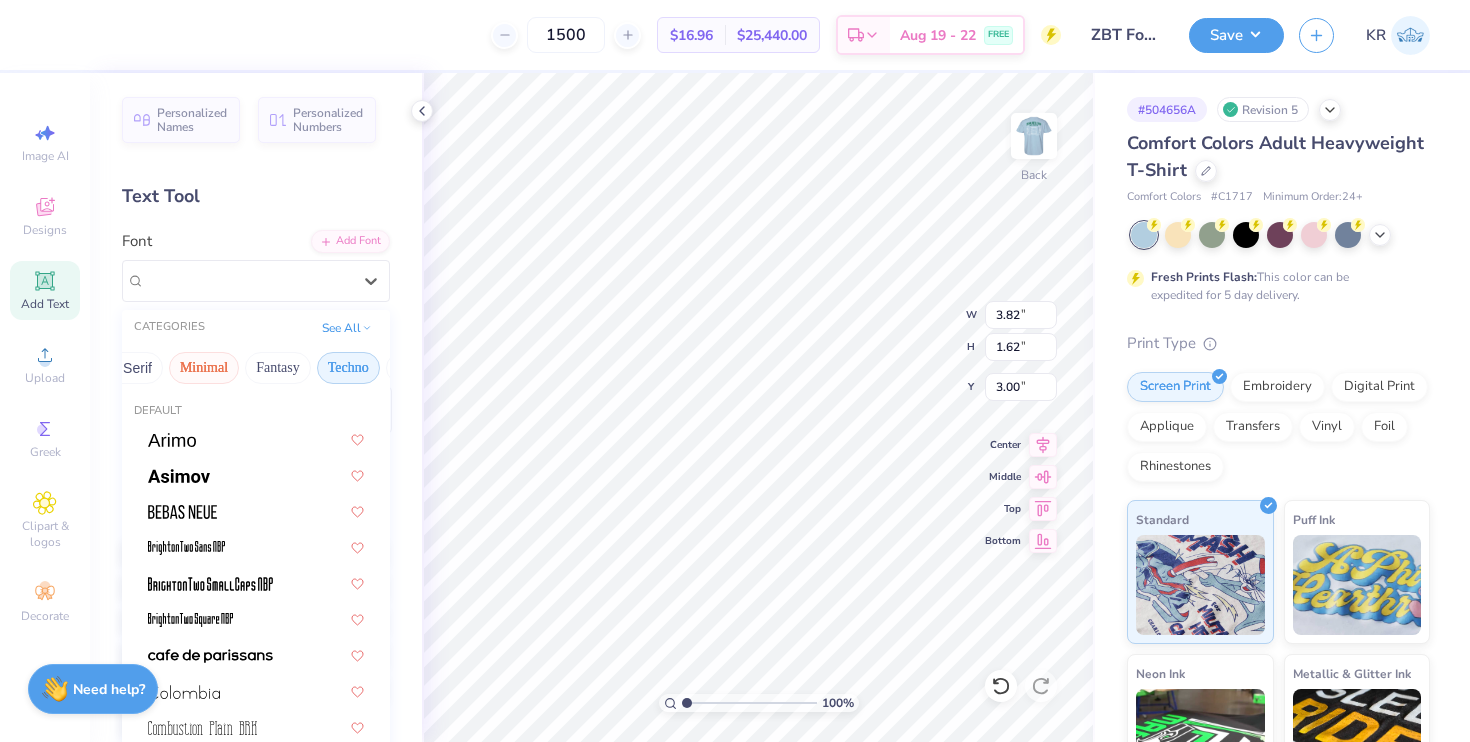 scroll, scrollTop: 0, scrollLeft: 446, axis: horizontal 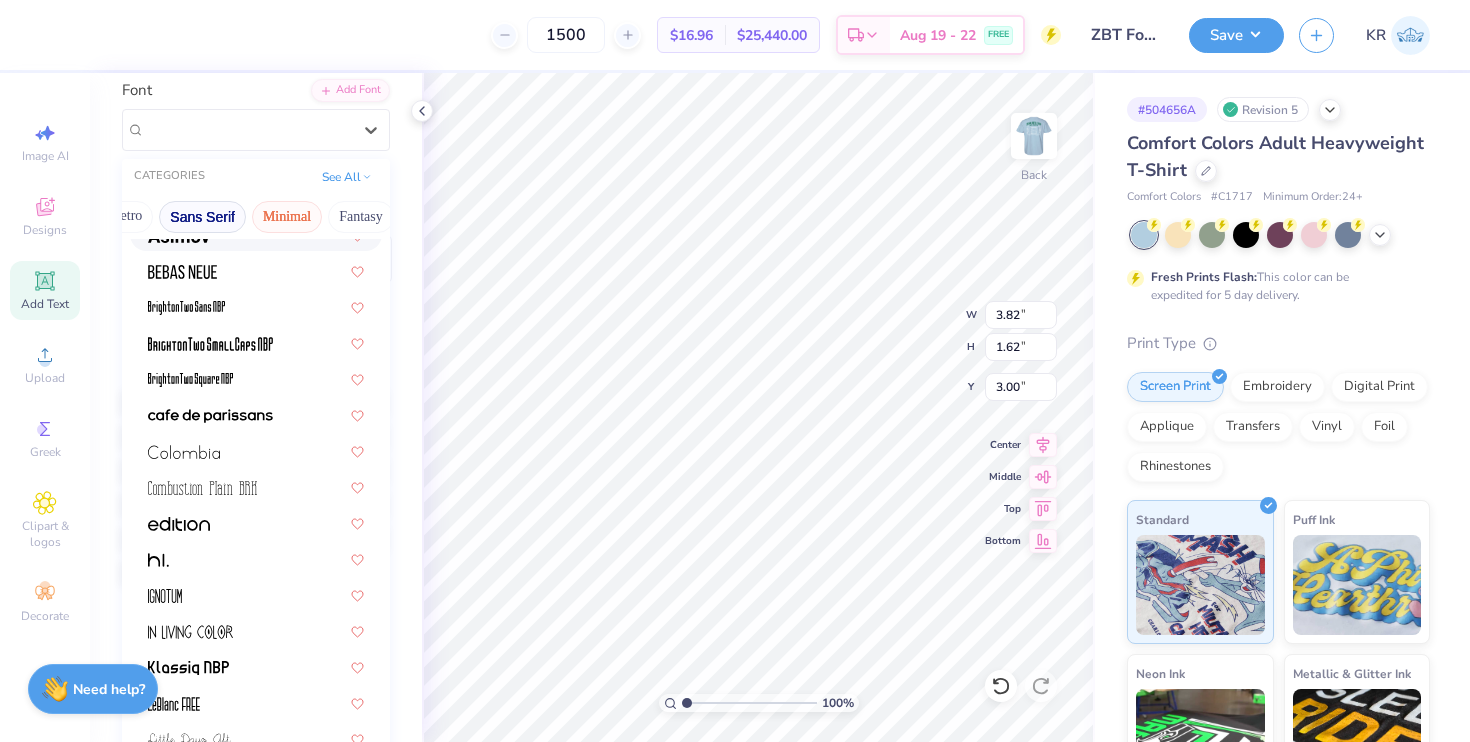 click on "Sans Serif" at bounding box center (202, 217) 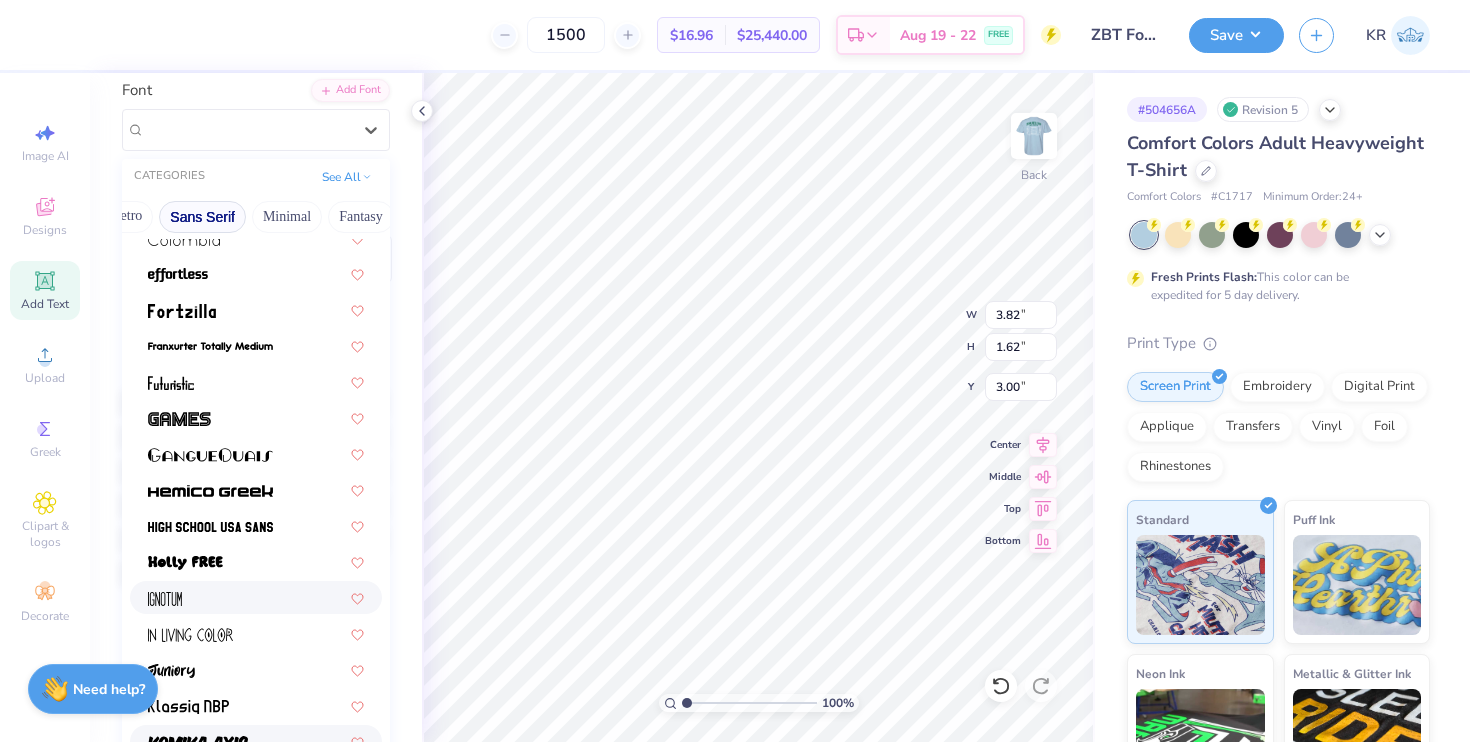 scroll, scrollTop: 352, scrollLeft: 0, axis: vertical 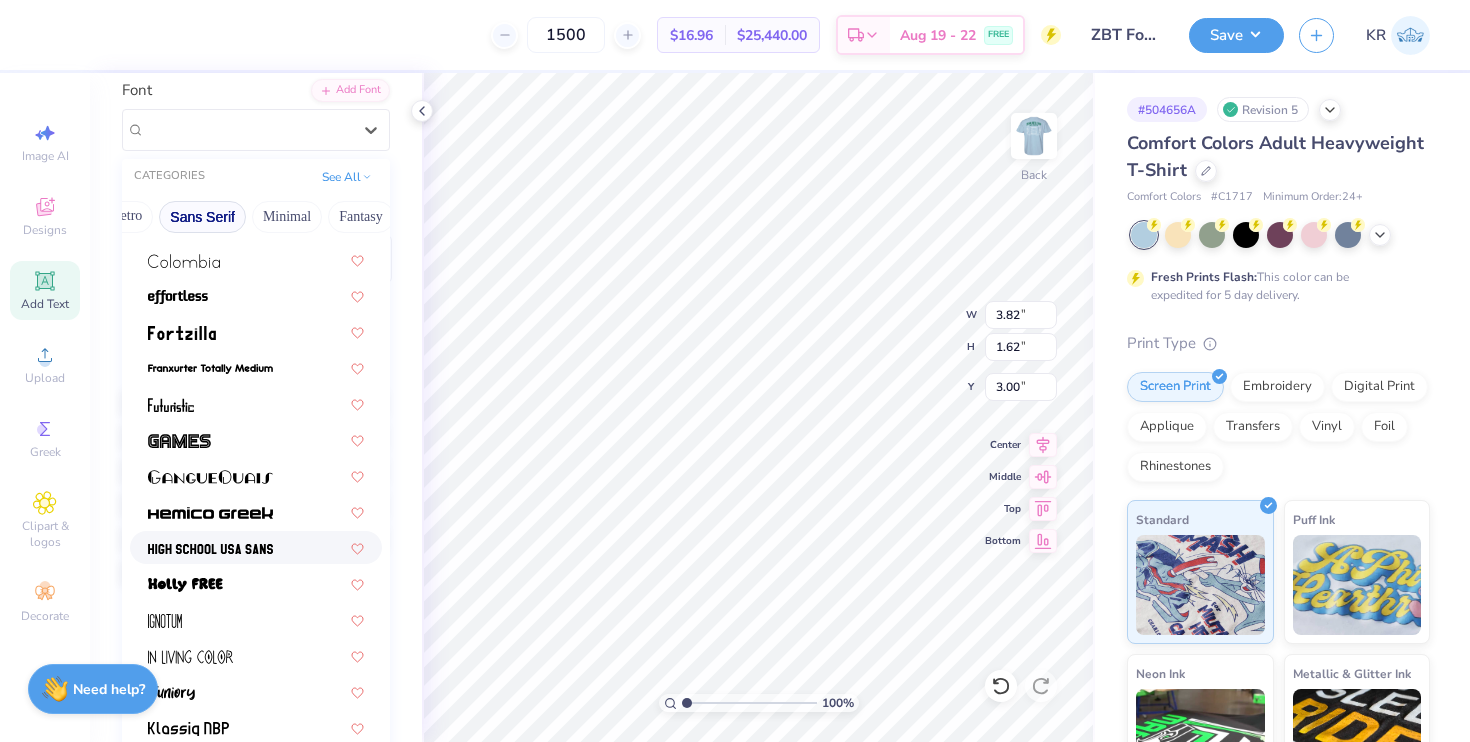 click at bounding box center [256, 547] 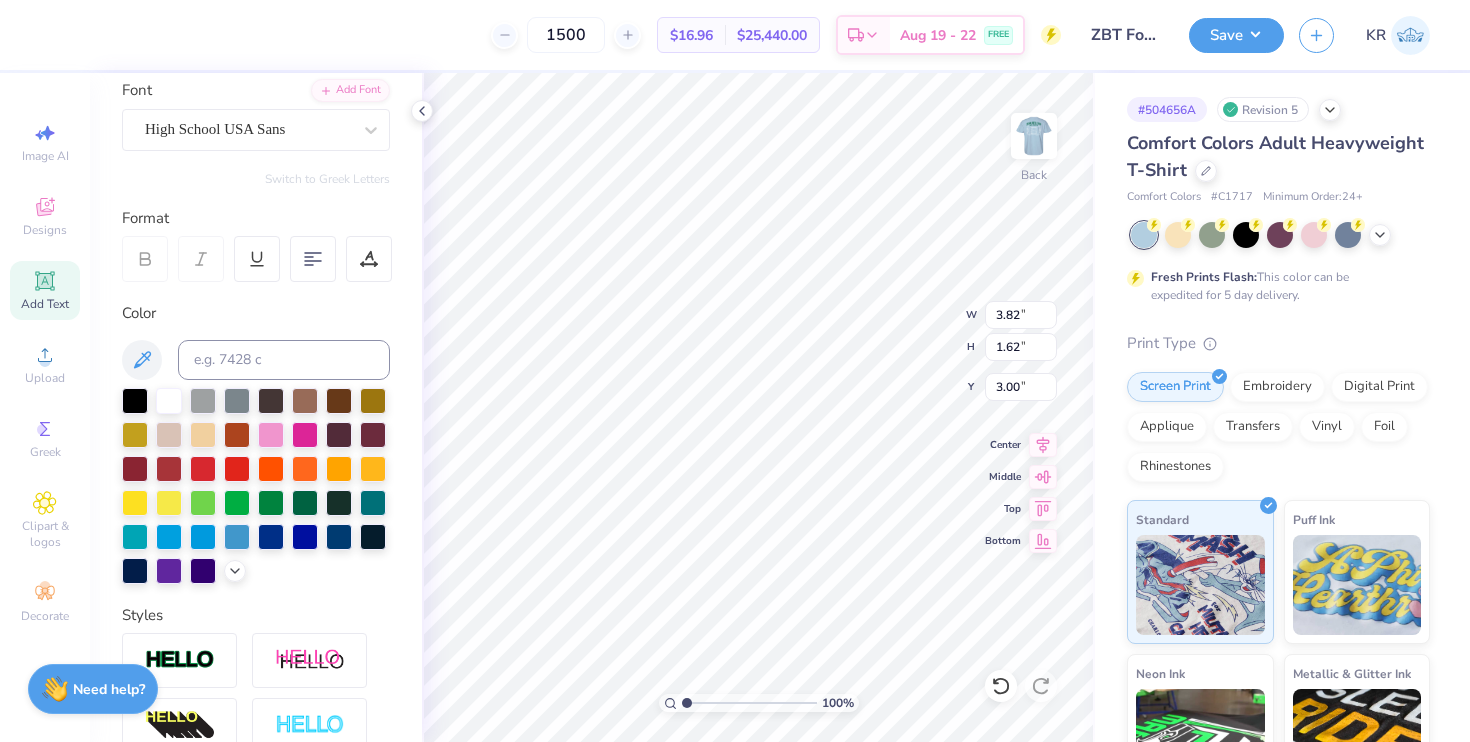 type on "3.65" 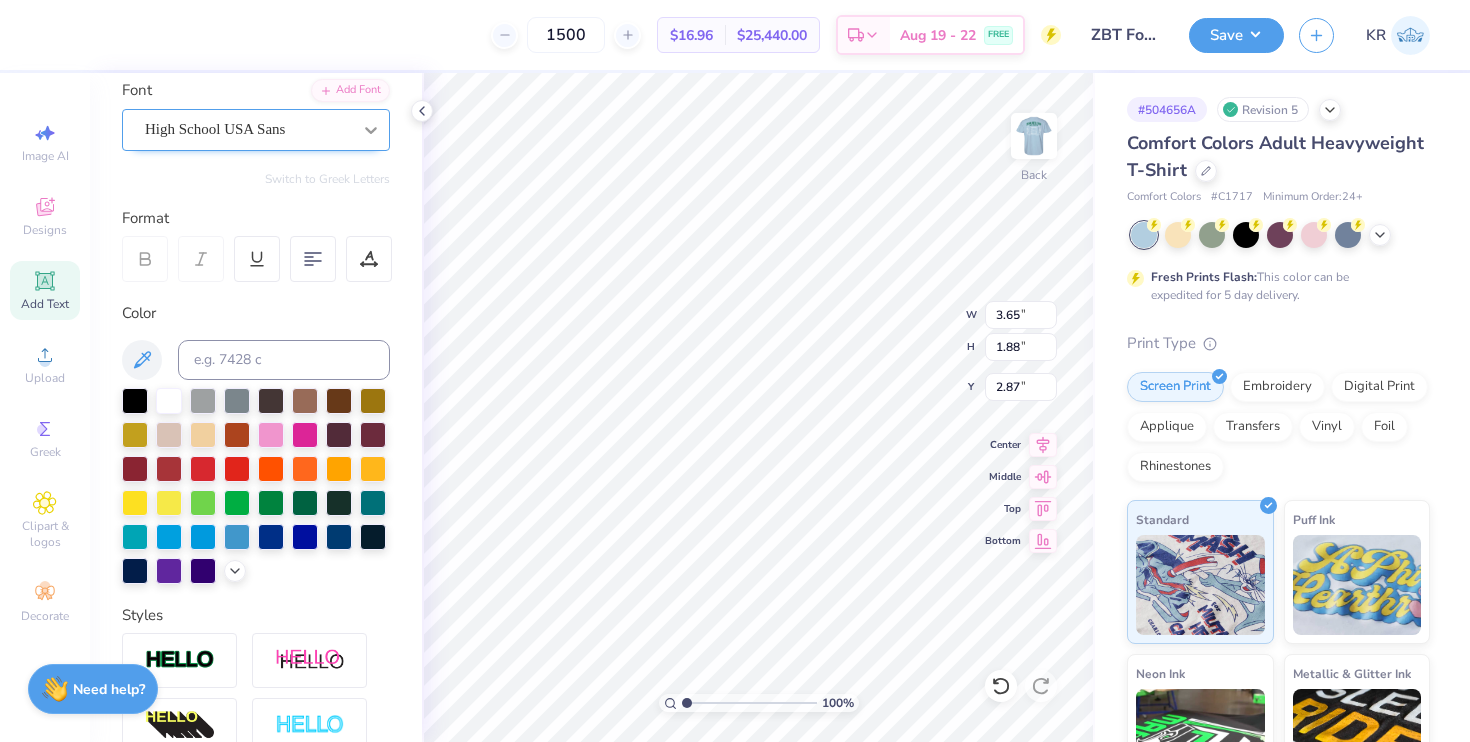 click at bounding box center [371, 130] 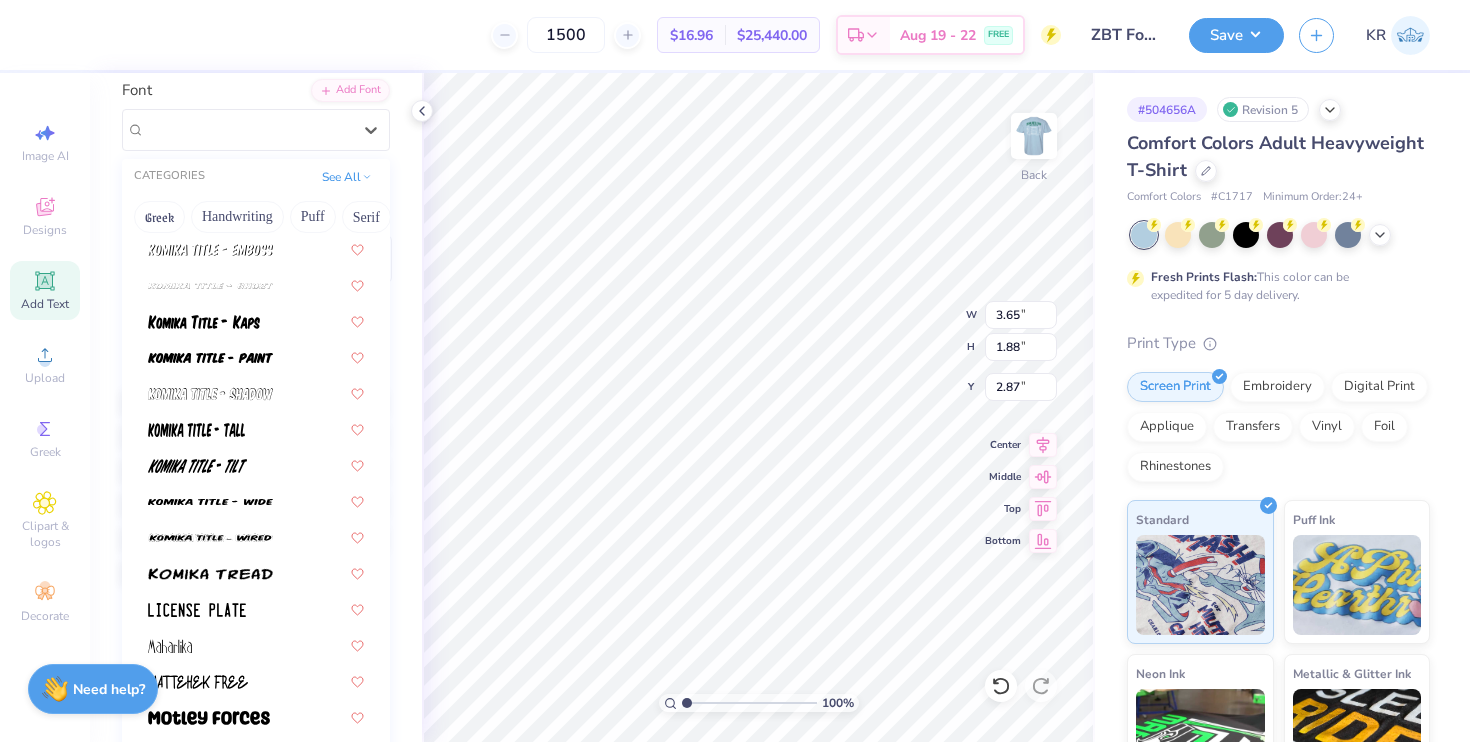 scroll, scrollTop: 1316, scrollLeft: 0, axis: vertical 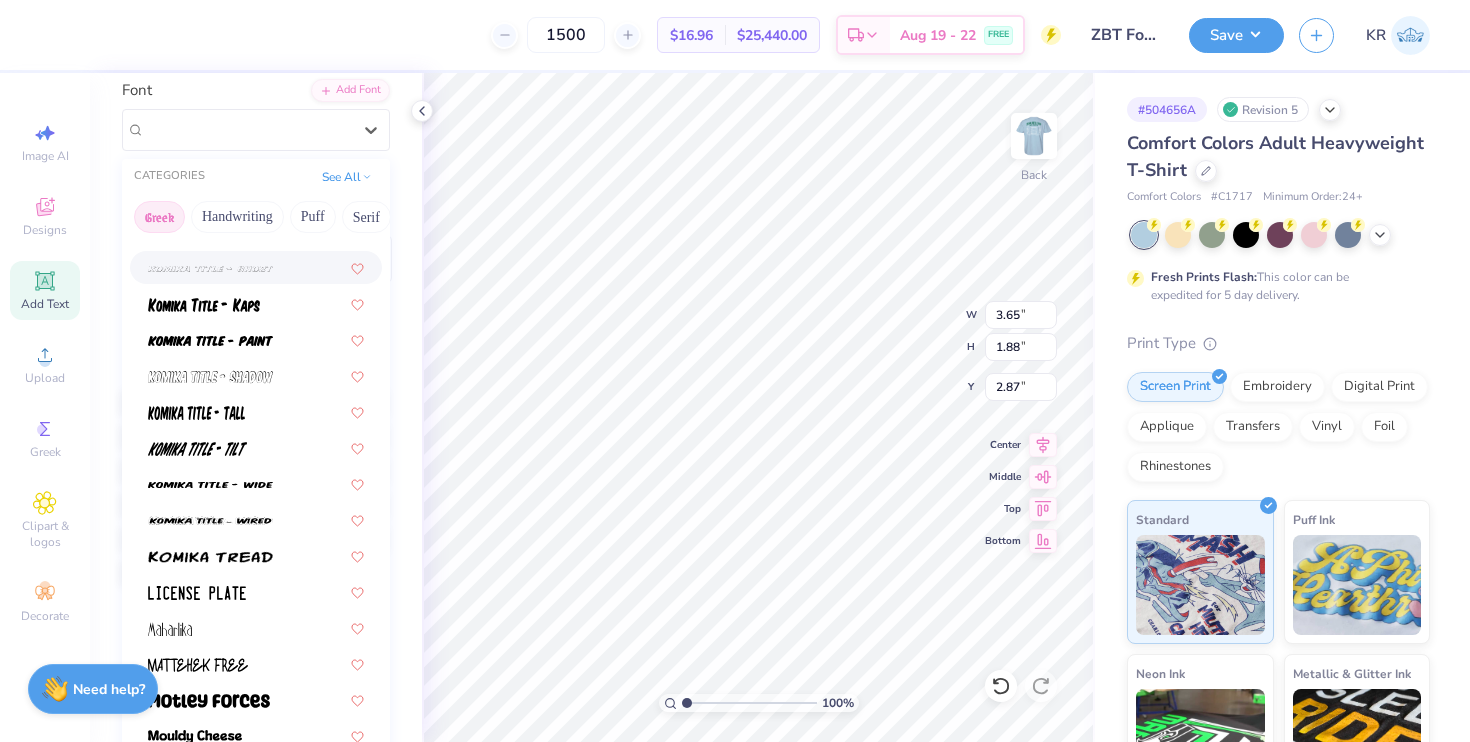 click on "Greek" at bounding box center (159, 217) 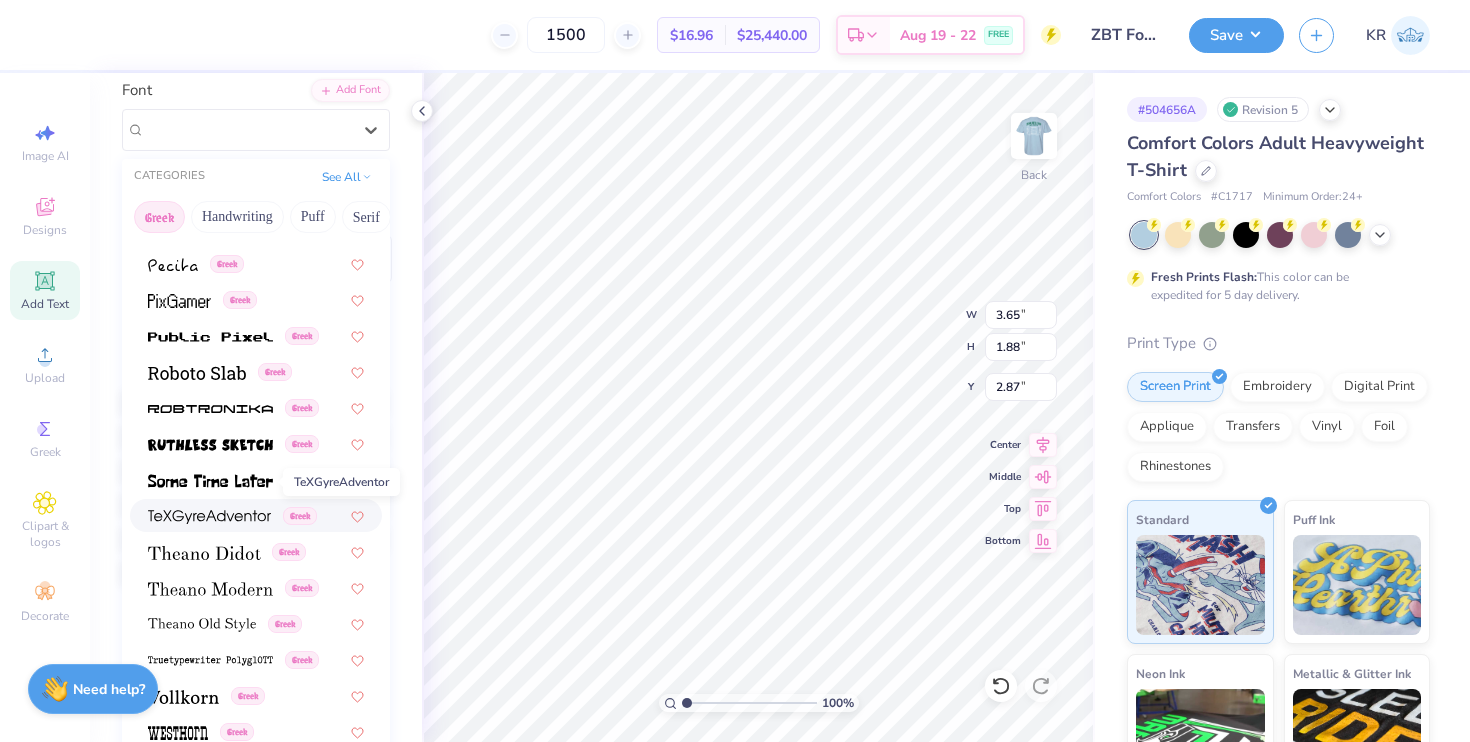 scroll, scrollTop: 1210, scrollLeft: 0, axis: vertical 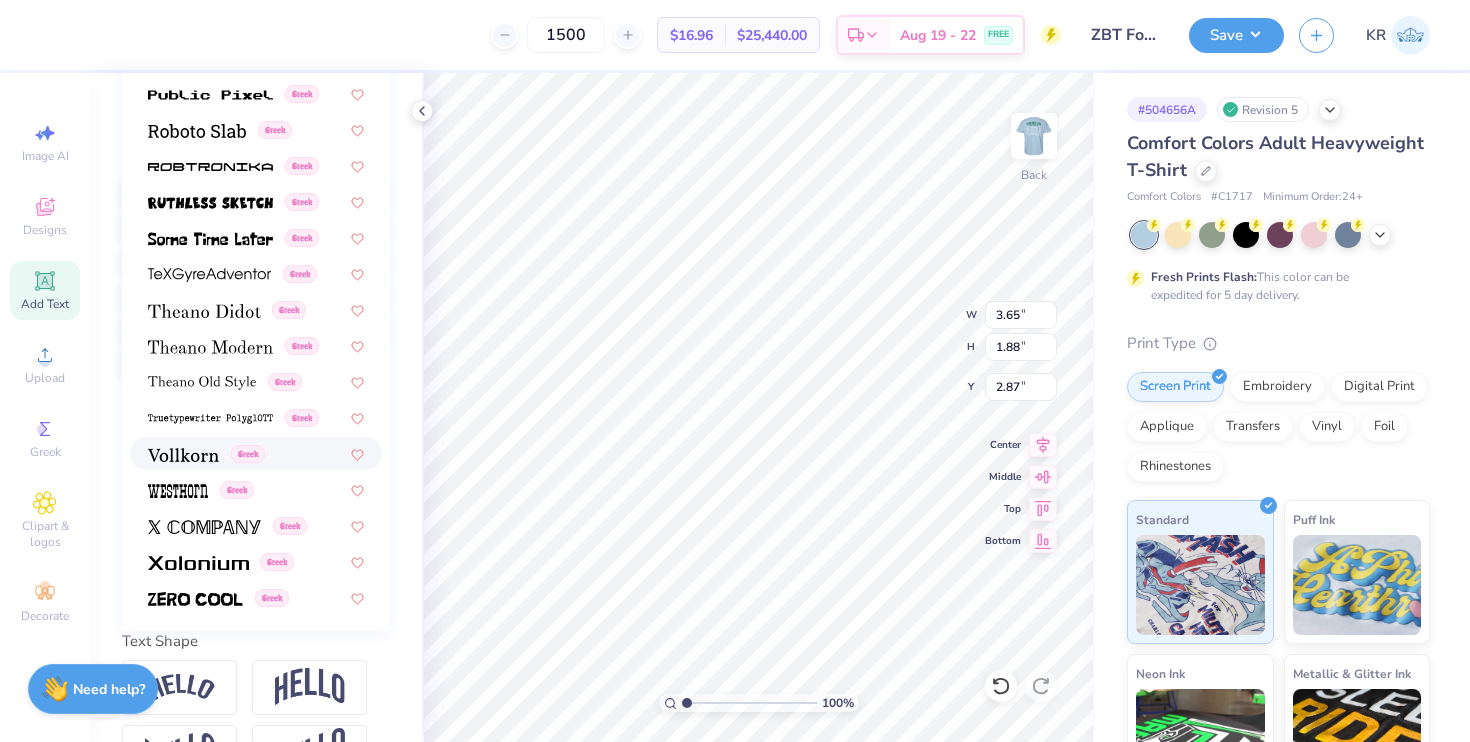 click at bounding box center (183, 455) 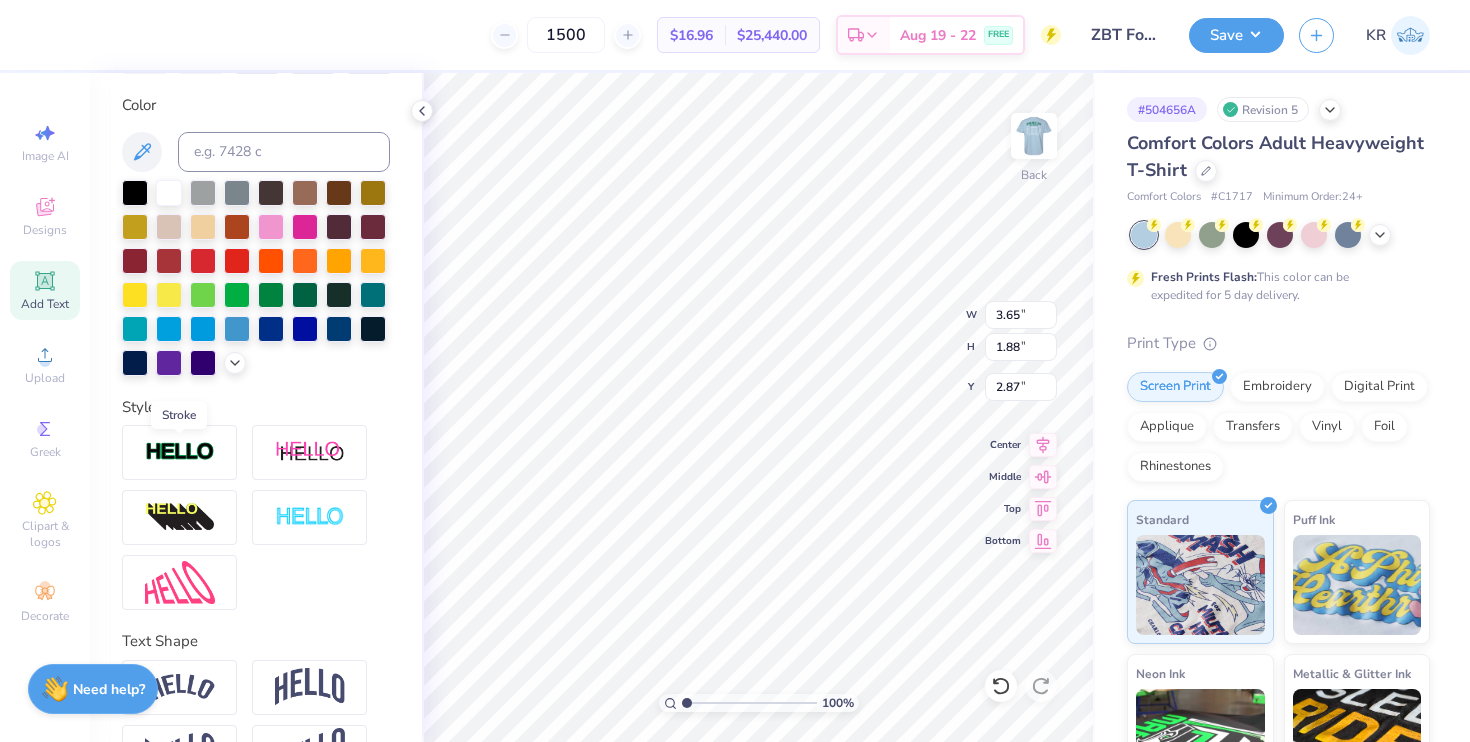 type on "4.10" 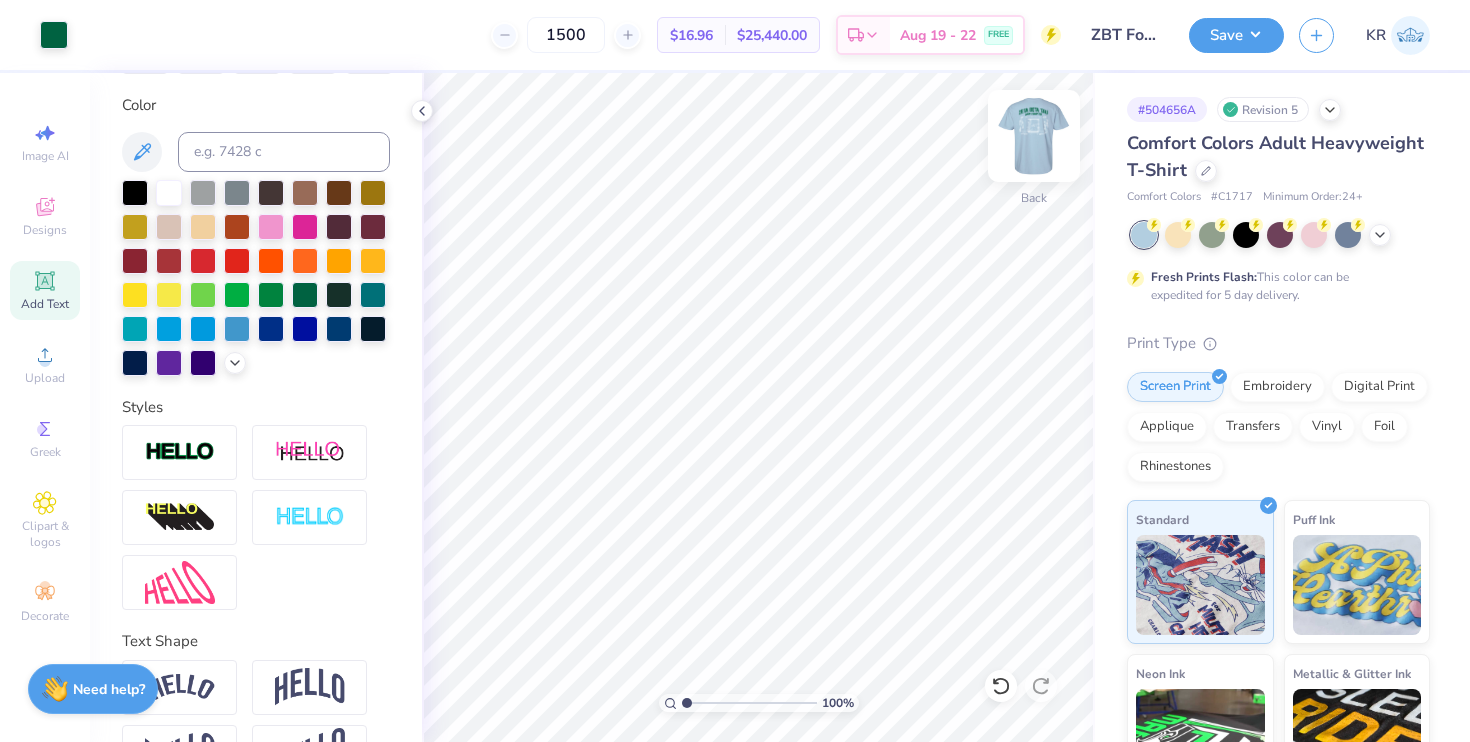 click at bounding box center (1034, 136) 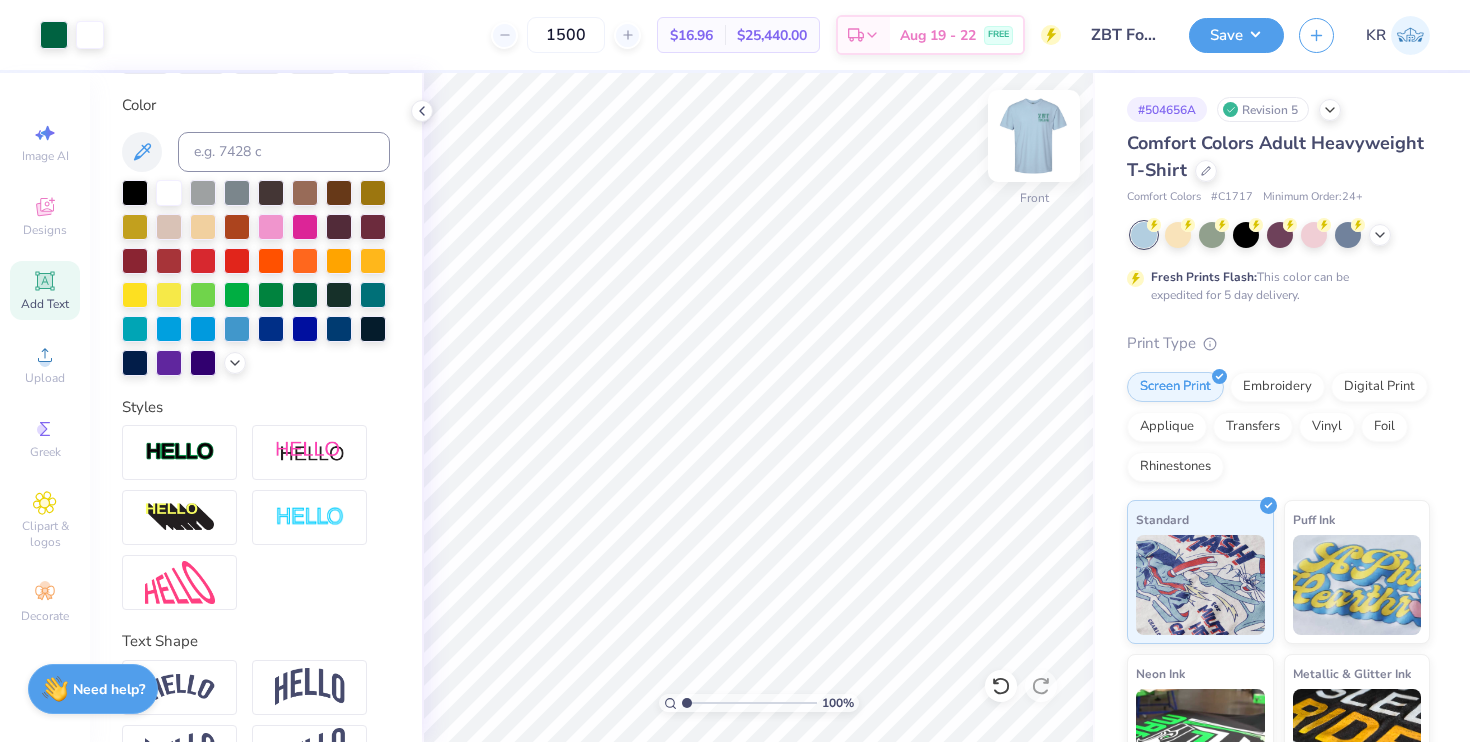 click at bounding box center [1034, 136] 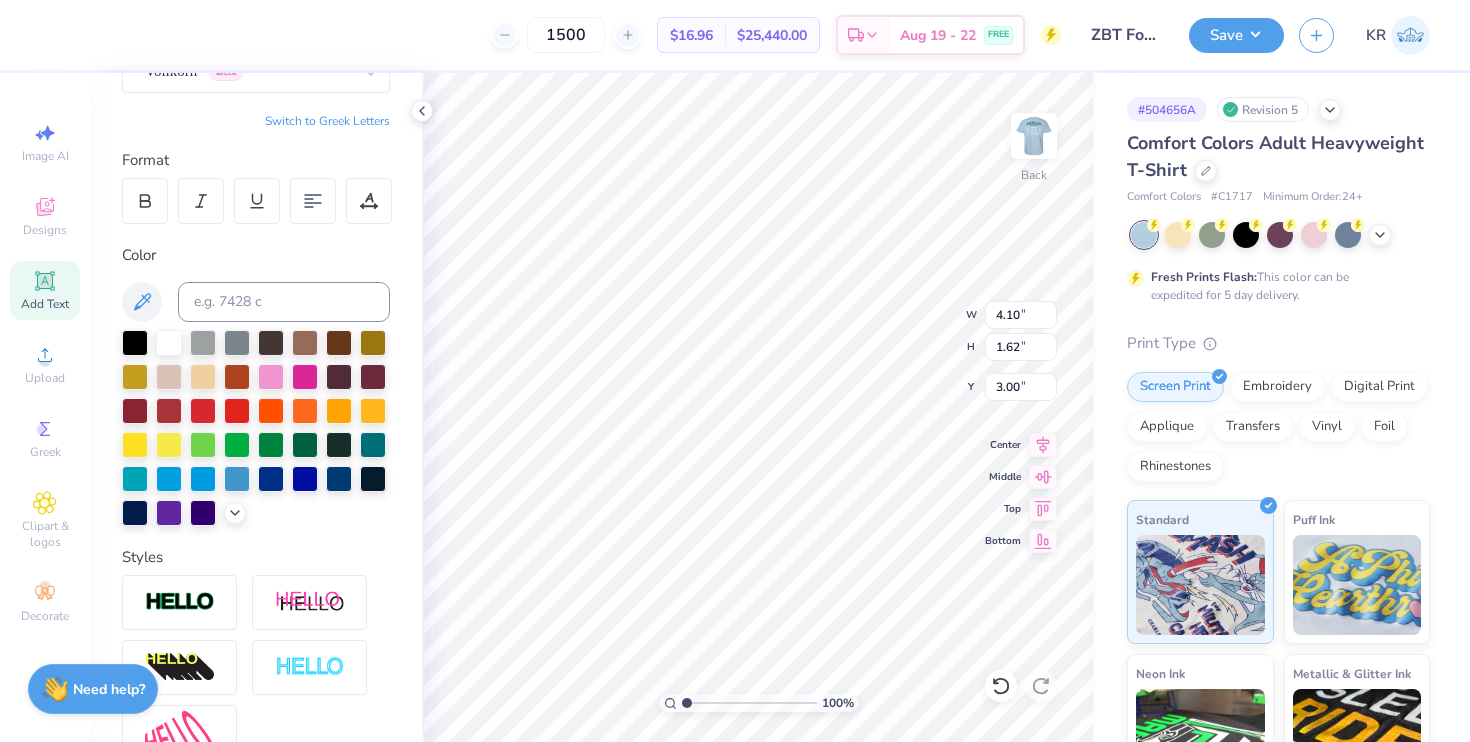 scroll, scrollTop: 0, scrollLeft: 0, axis: both 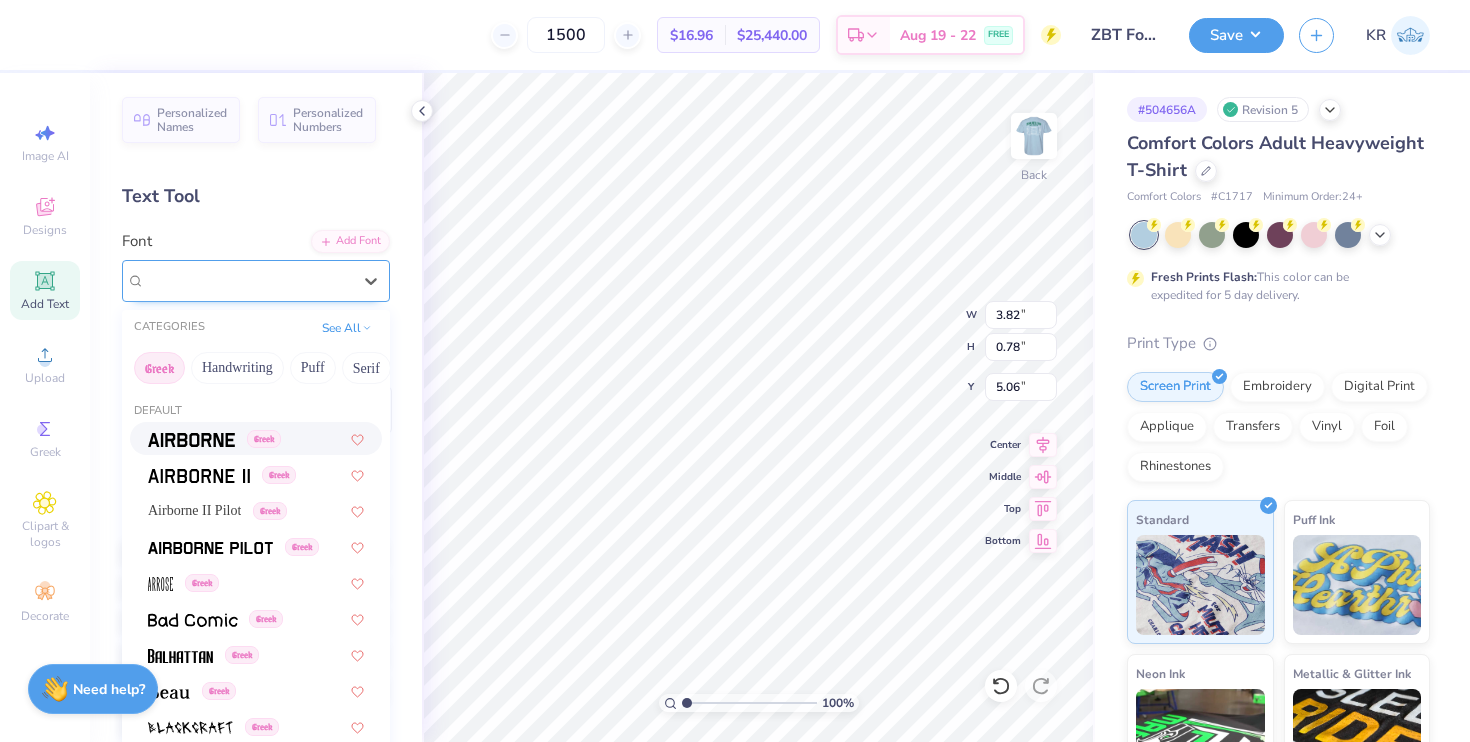 click on "College" at bounding box center (248, 280) 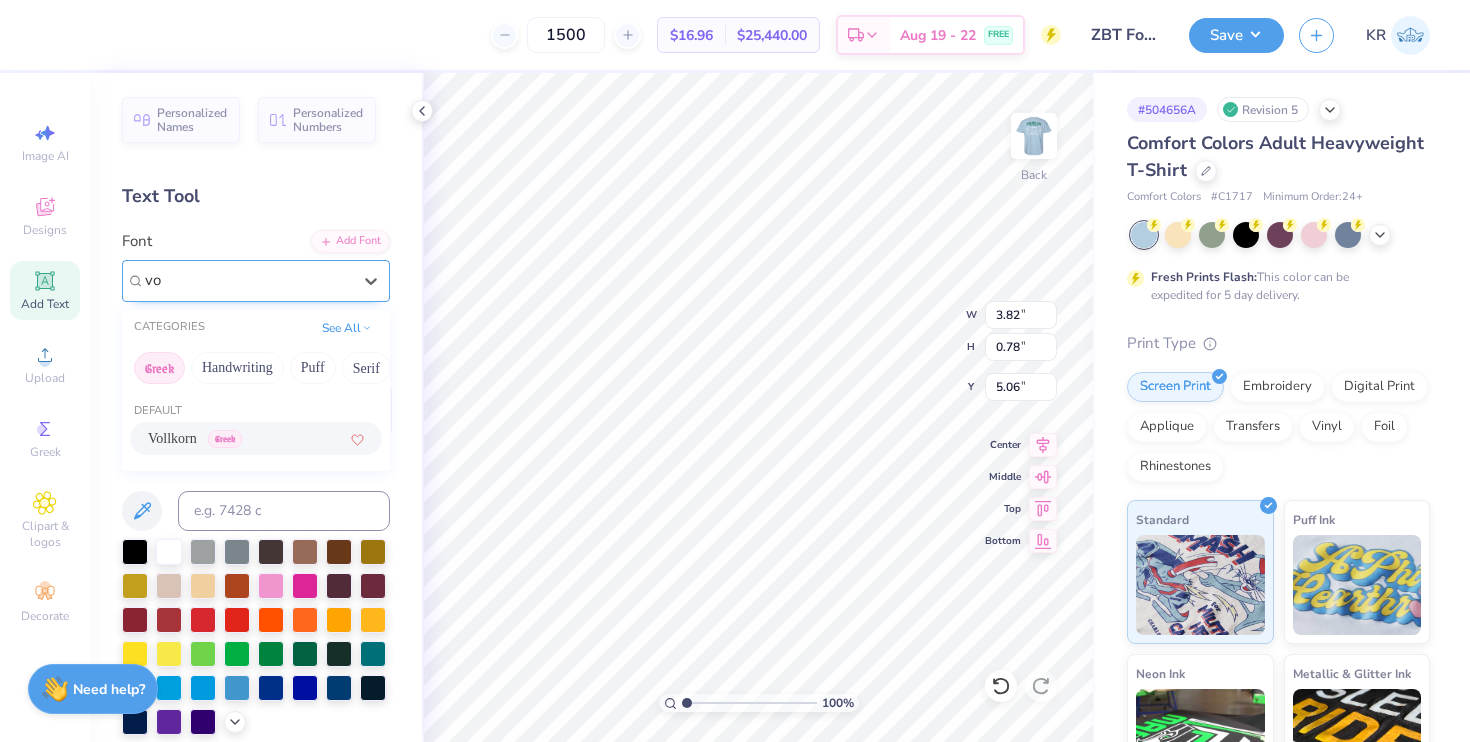type on "vol" 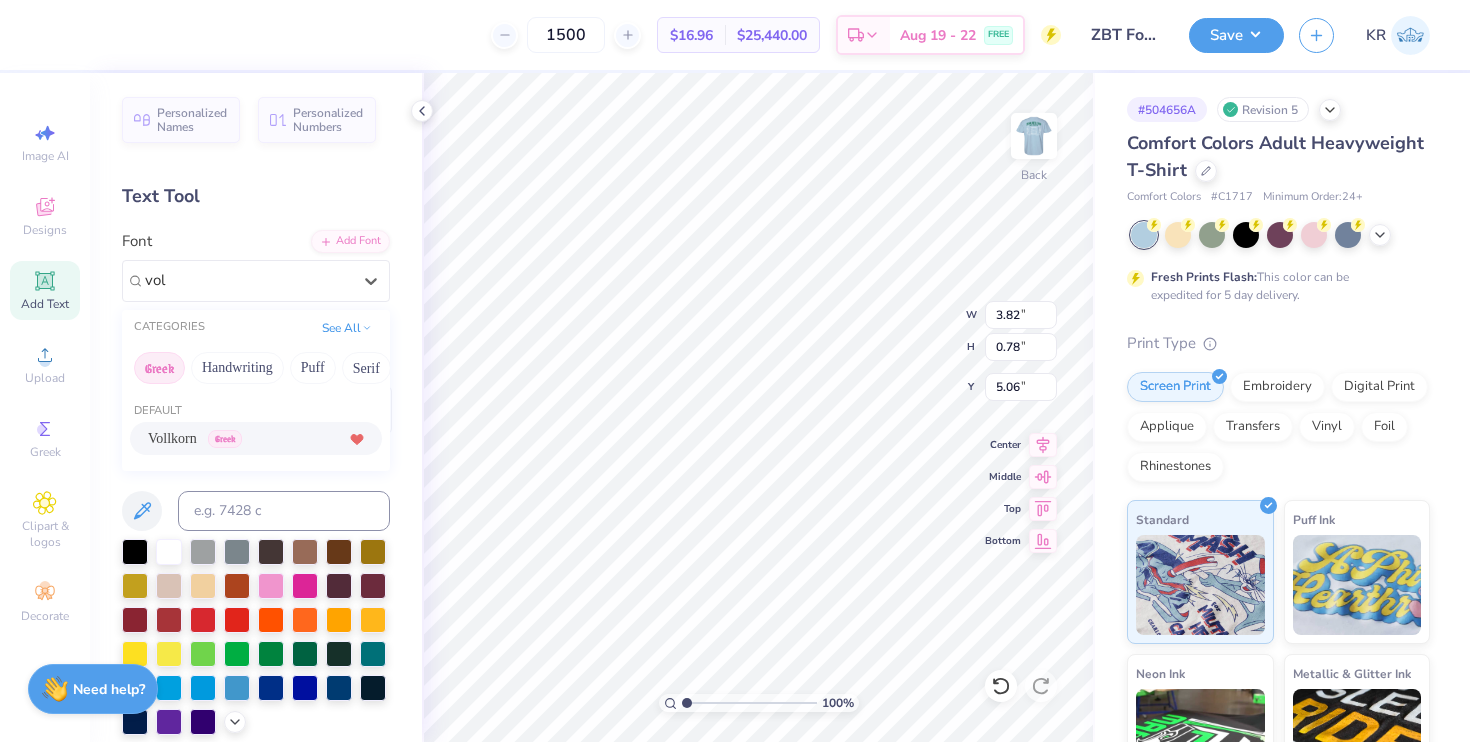 click 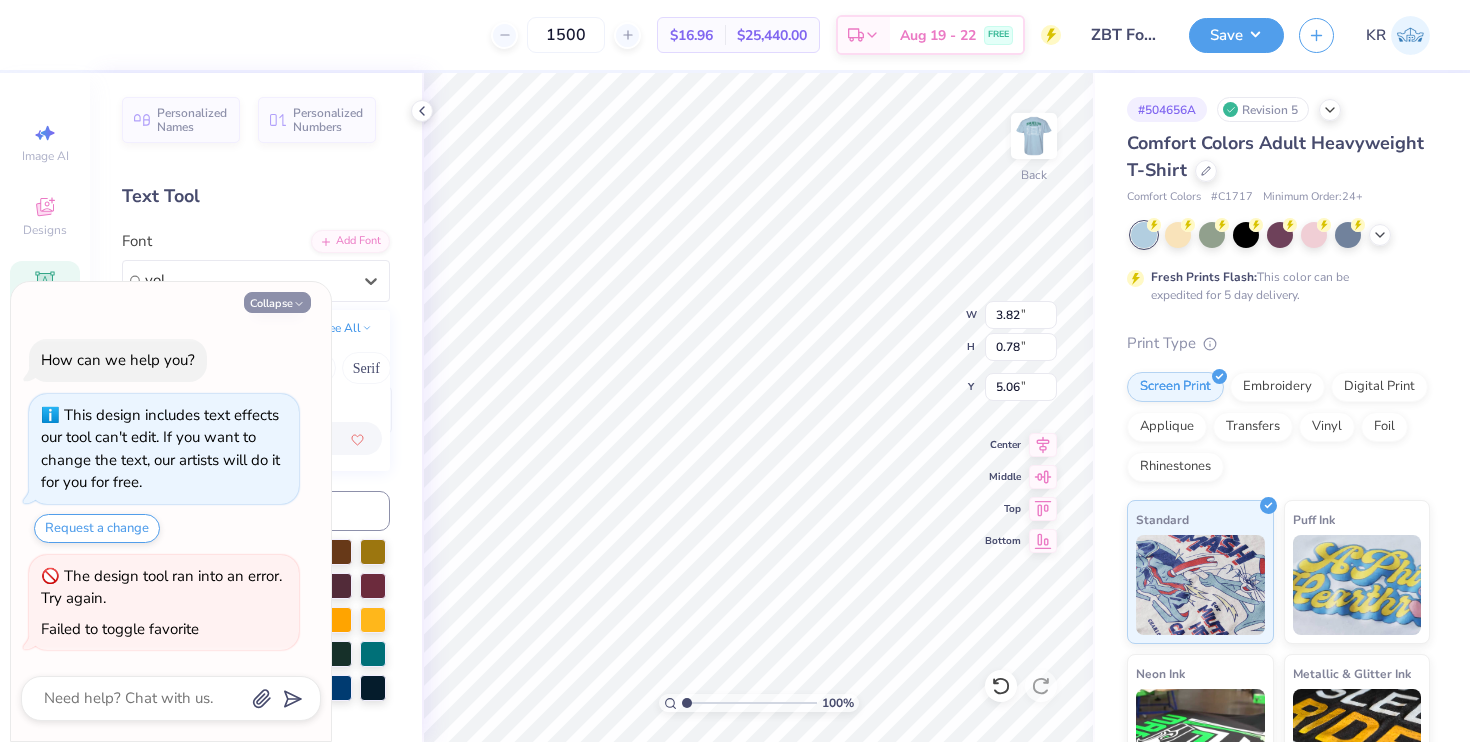 type on "vol" 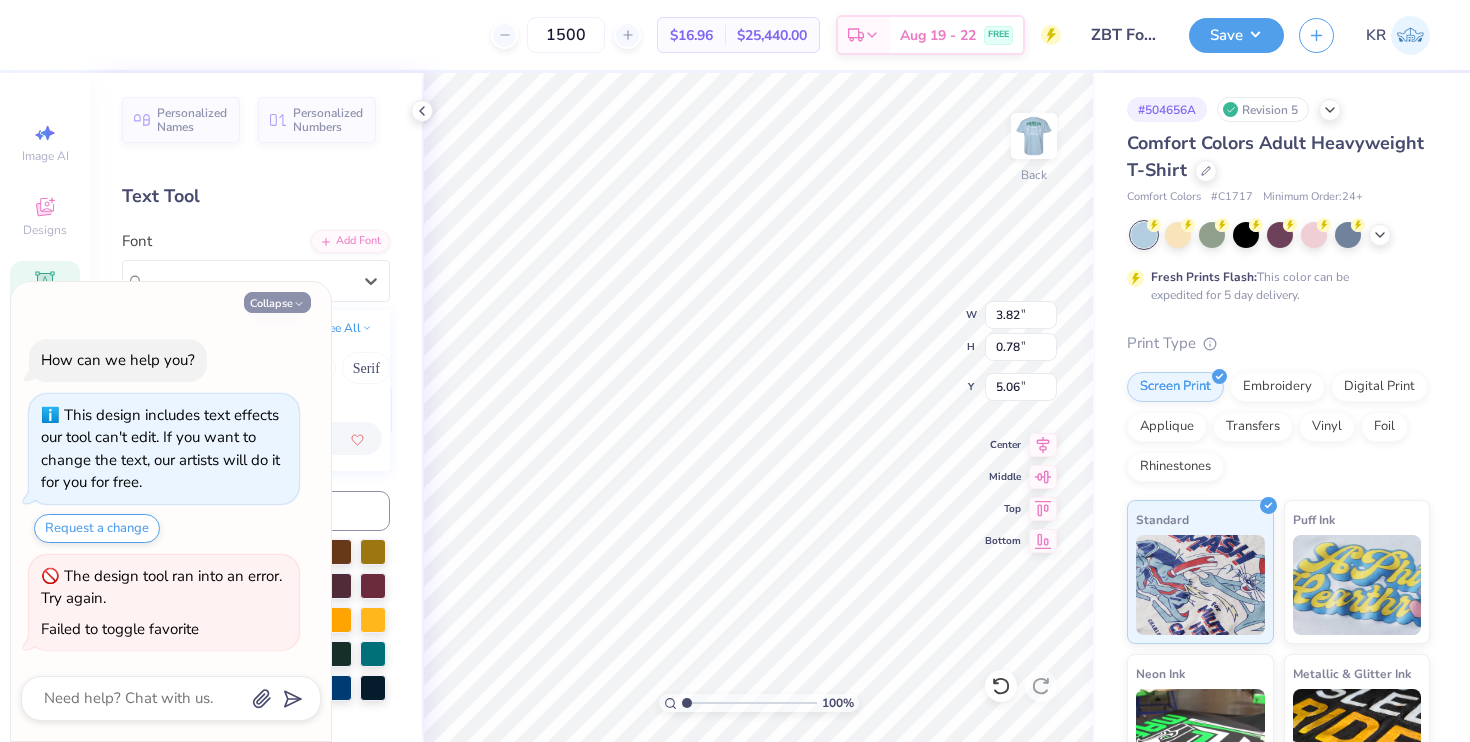 click on "Collapse" at bounding box center (277, 302) 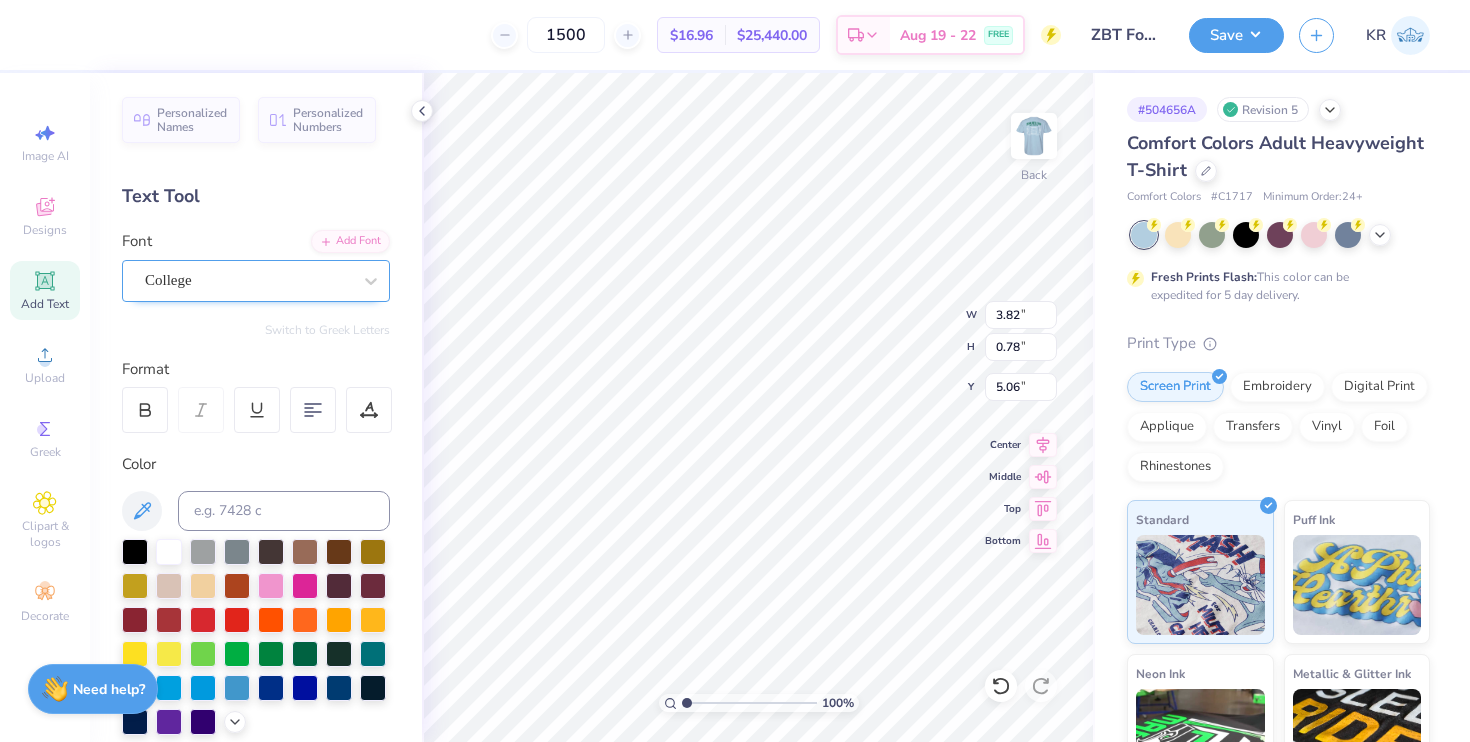 click at bounding box center [248, 280] 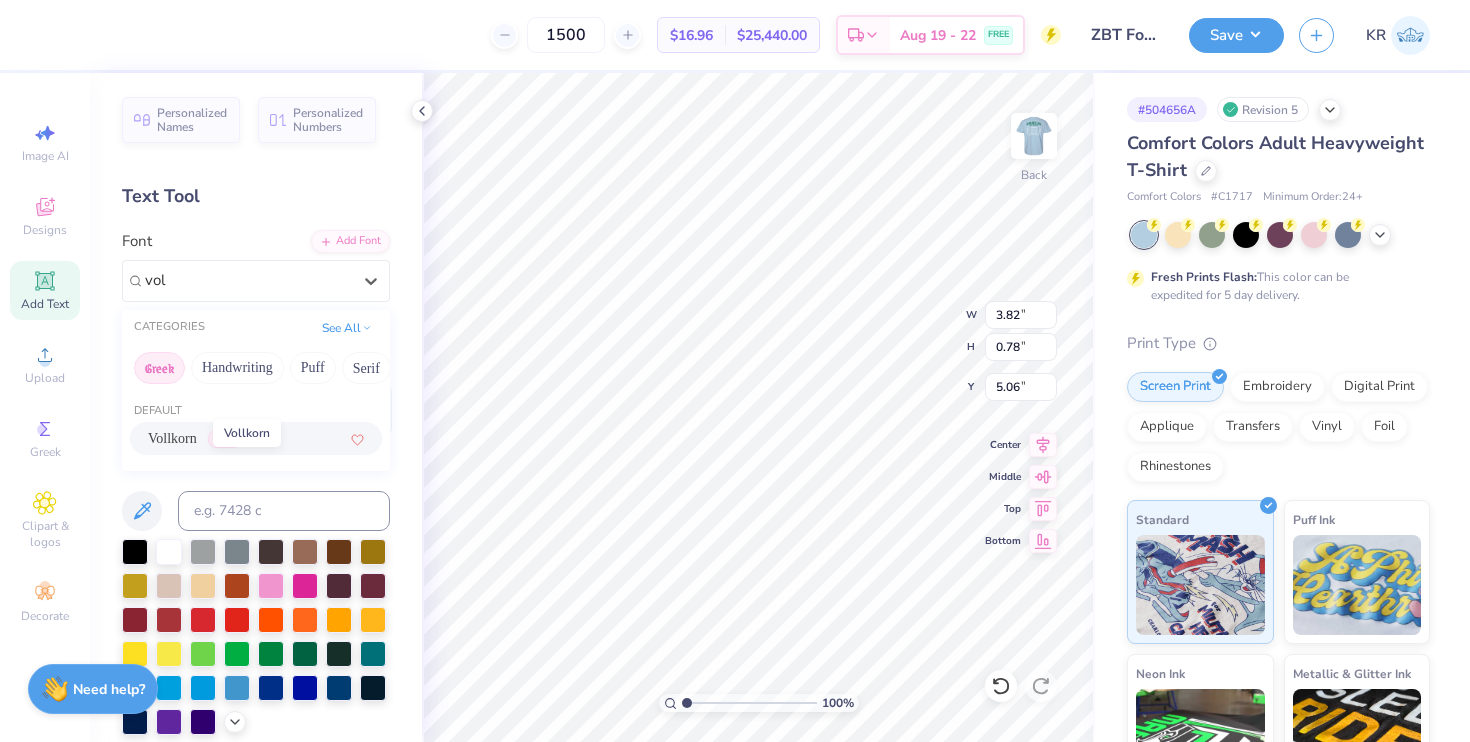 click on "Vollkorn" at bounding box center (172, 438) 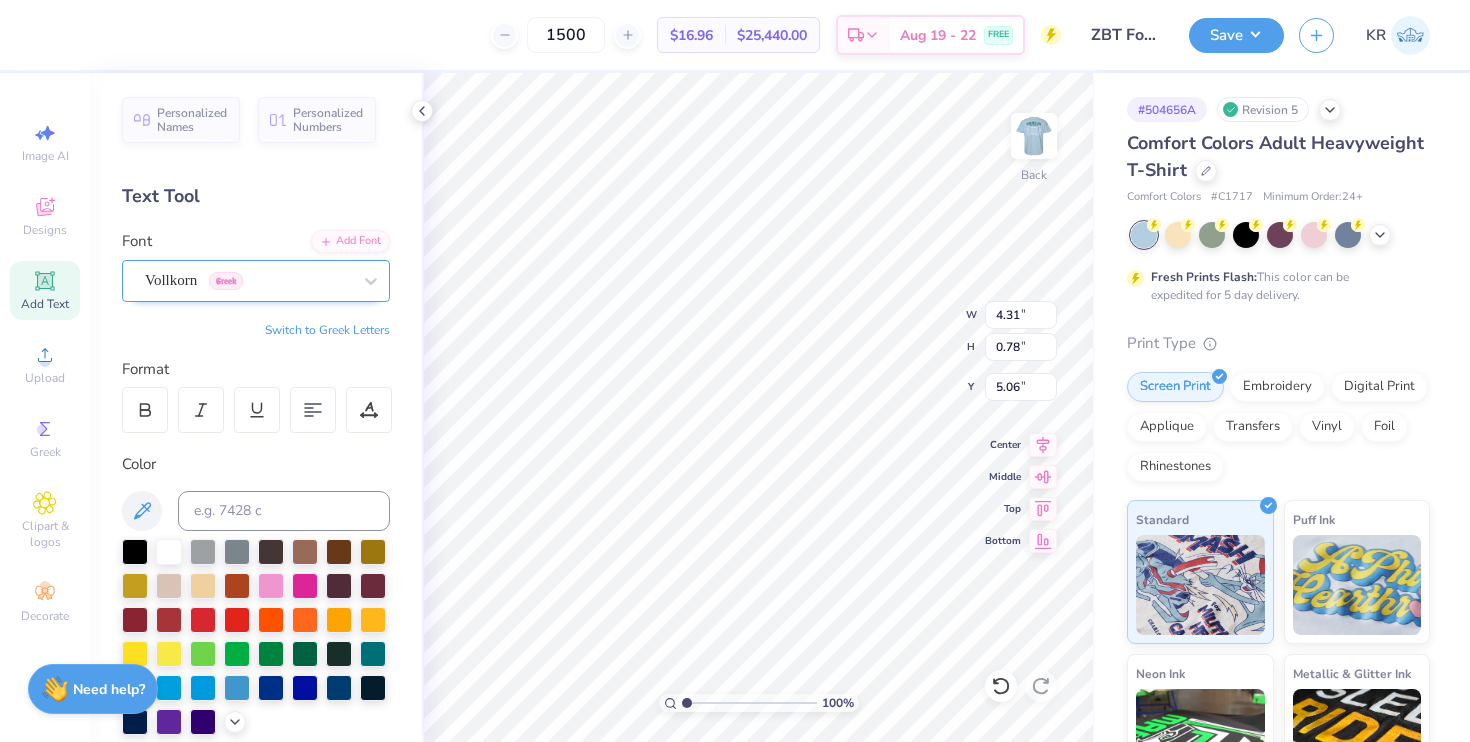 click on "Vollkorn Greek" at bounding box center (248, 280) 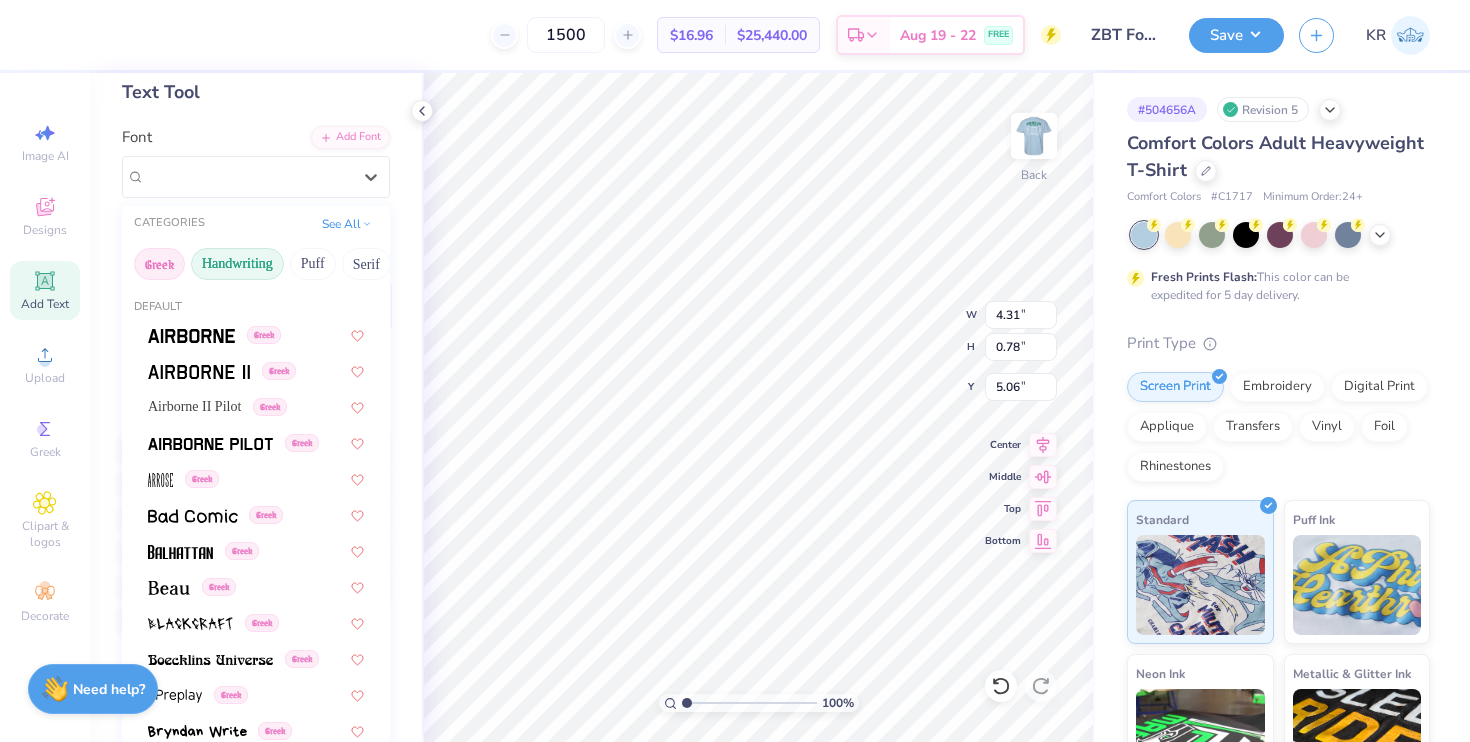 scroll, scrollTop: 315, scrollLeft: 0, axis: vertical 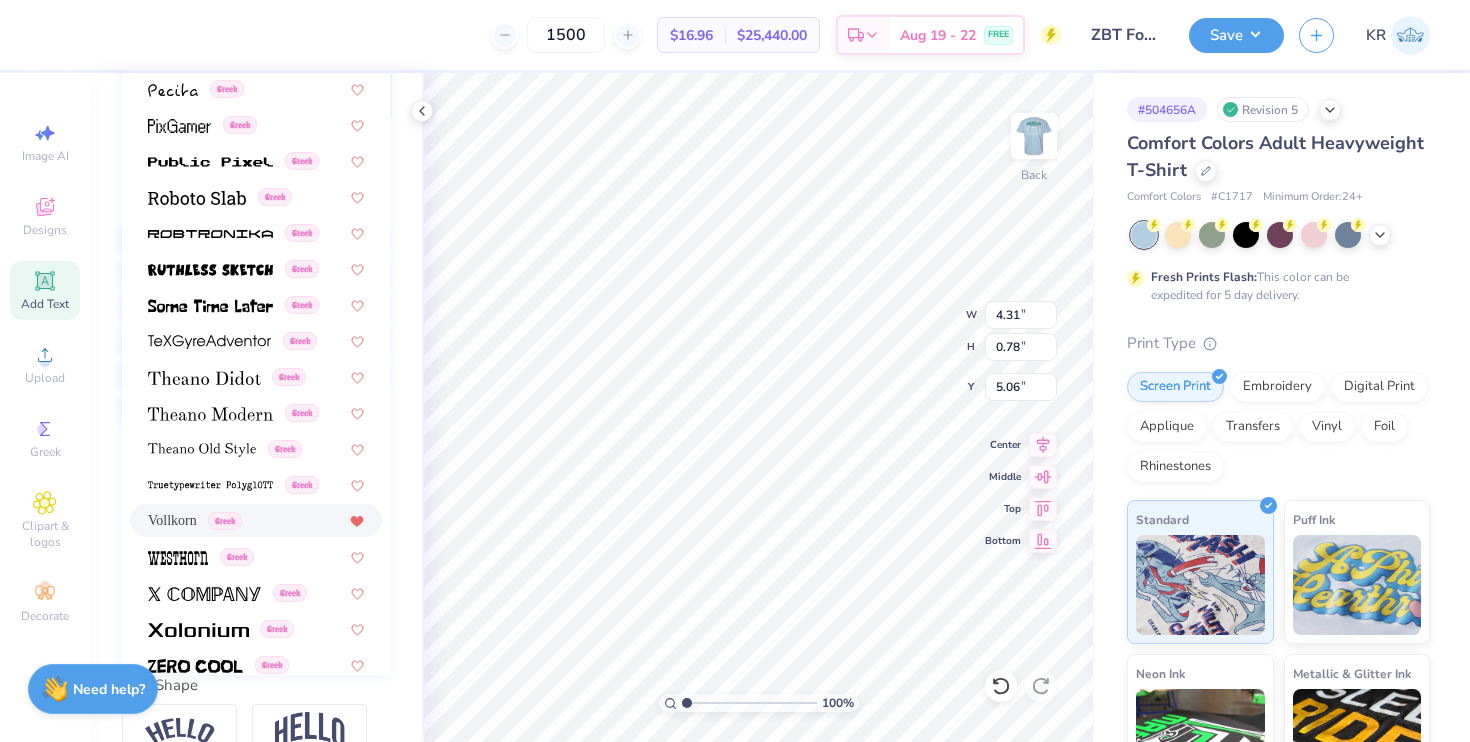 click 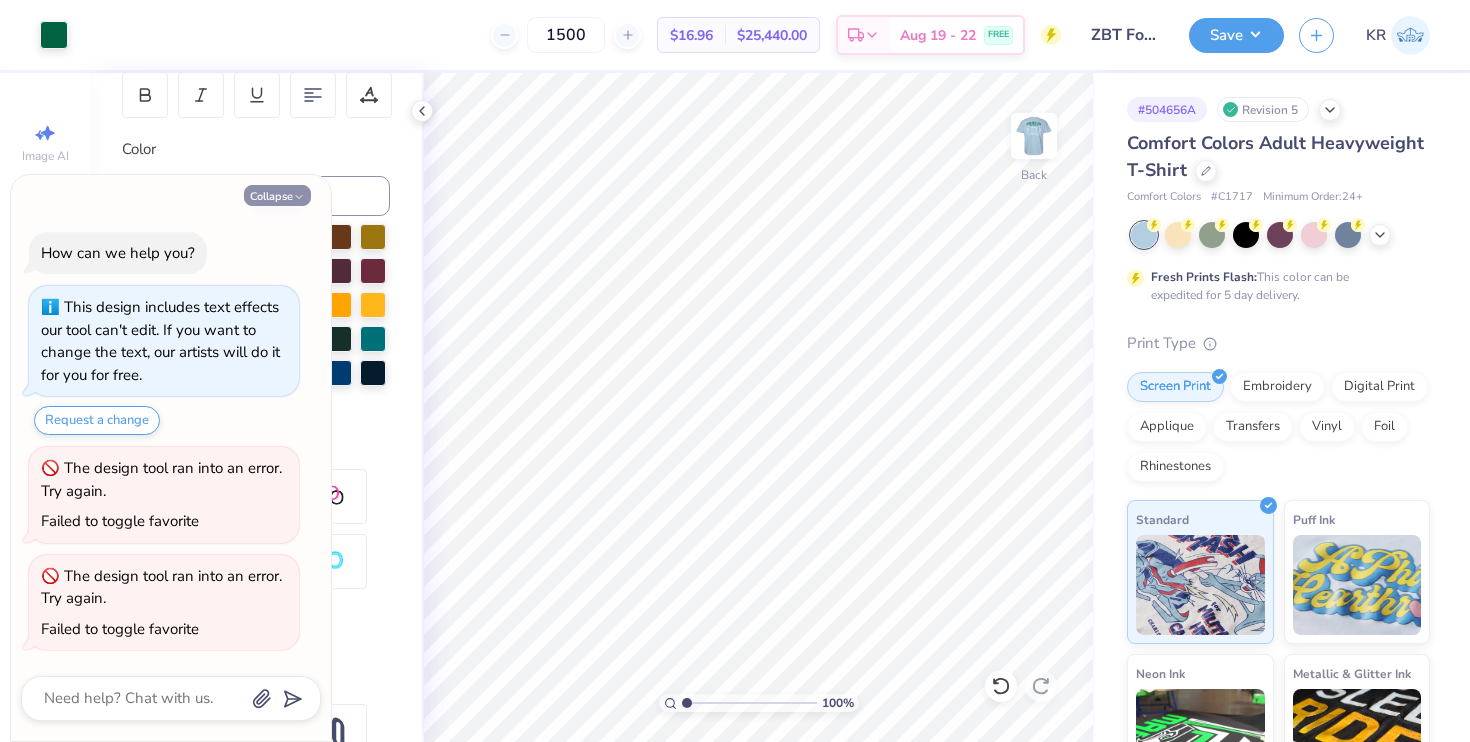 click on "Collapse" at bounding box center (277, 195) 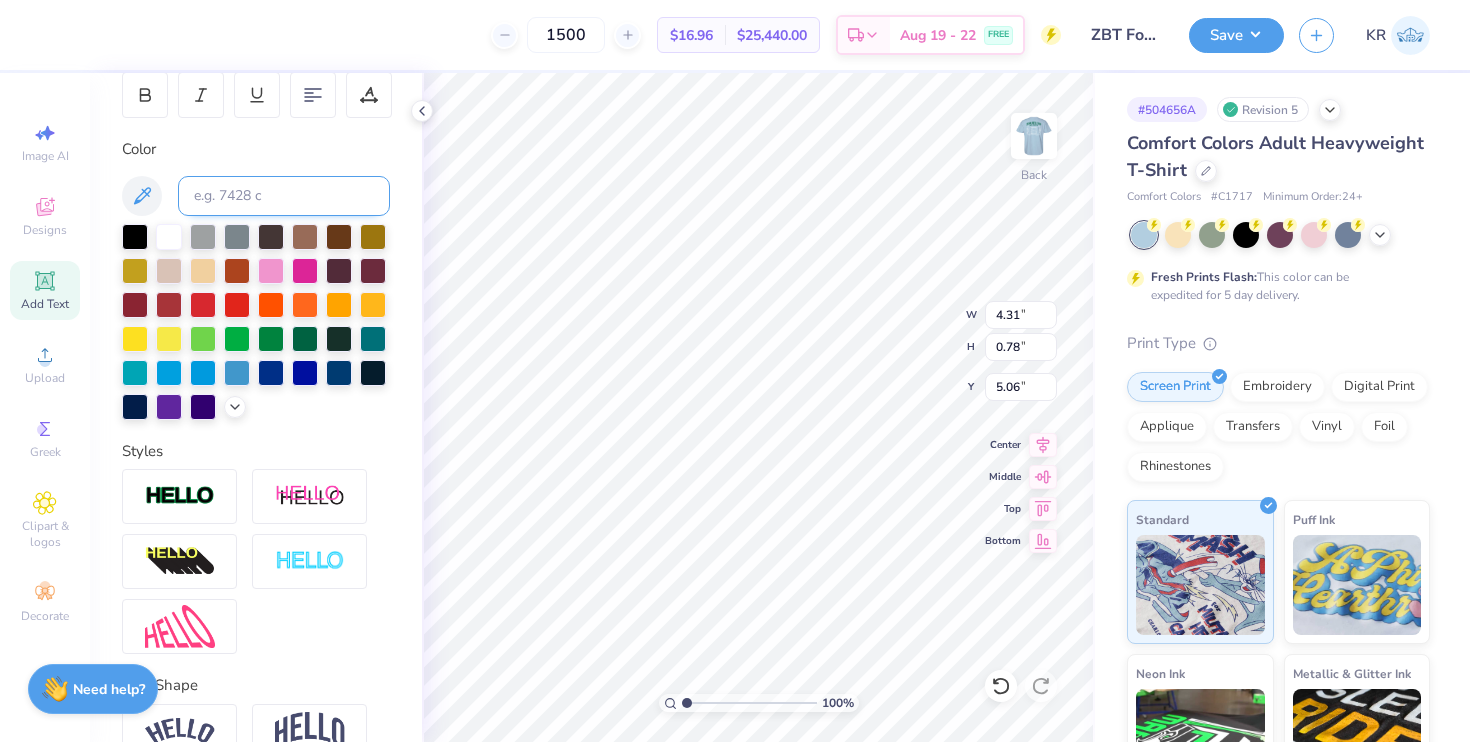 type on "4.10" 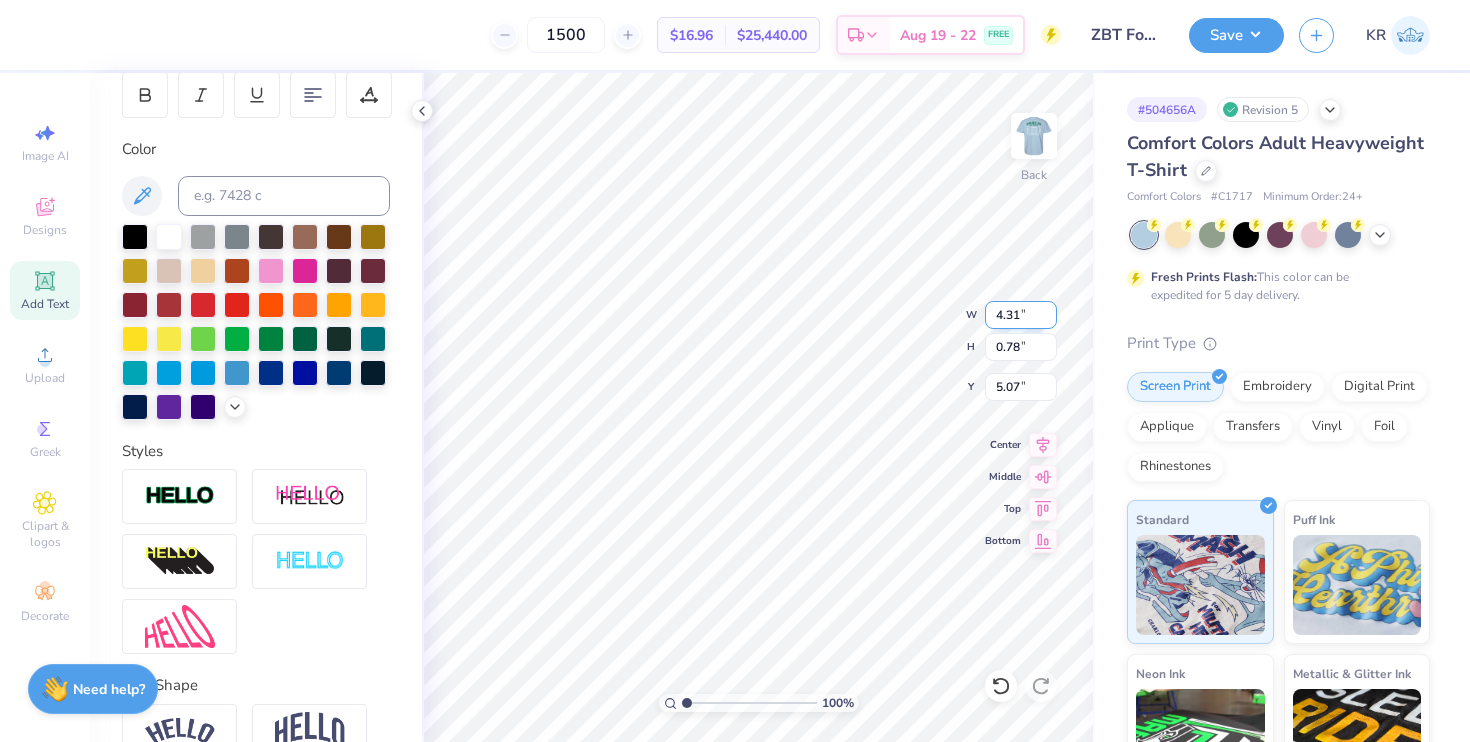 click on "4.31" at bounding box center (1021, 315) 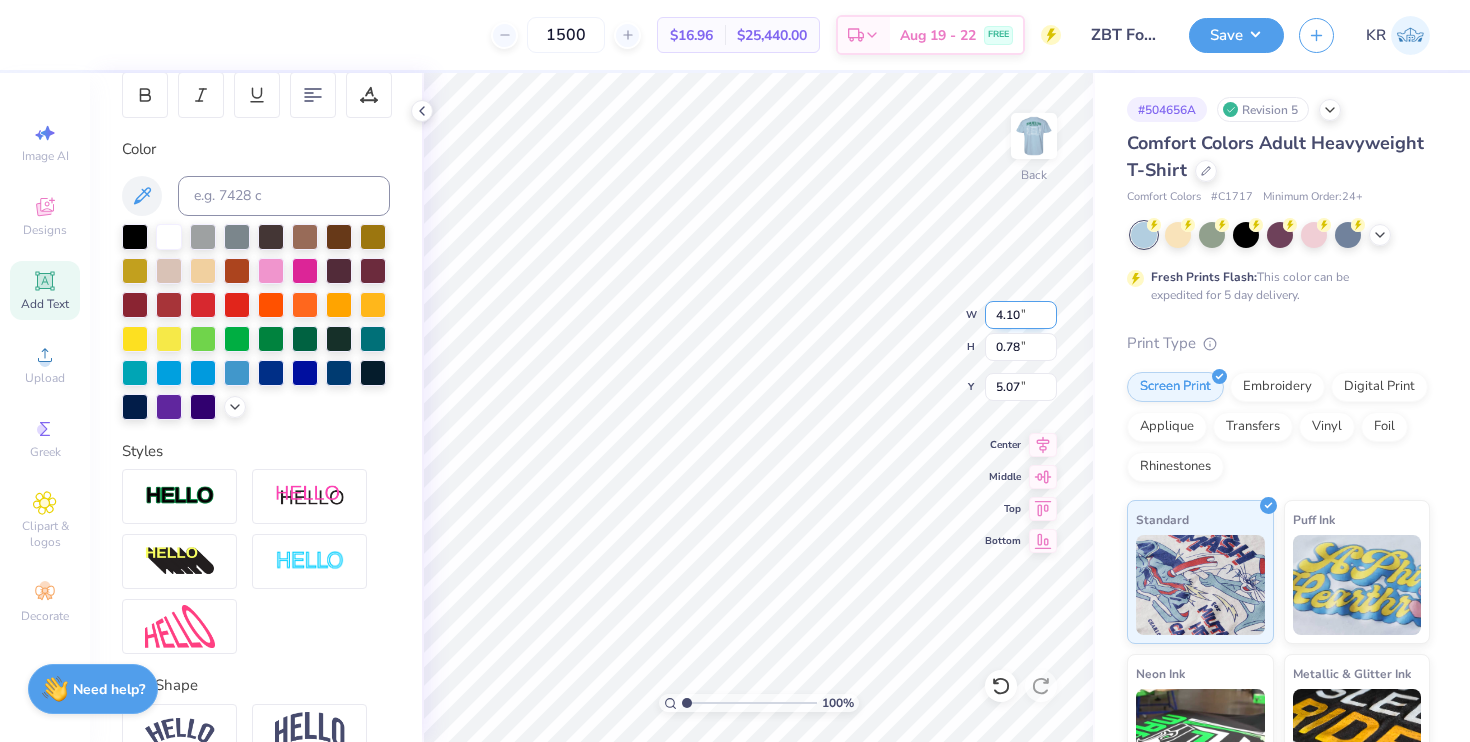 type on "4.10" 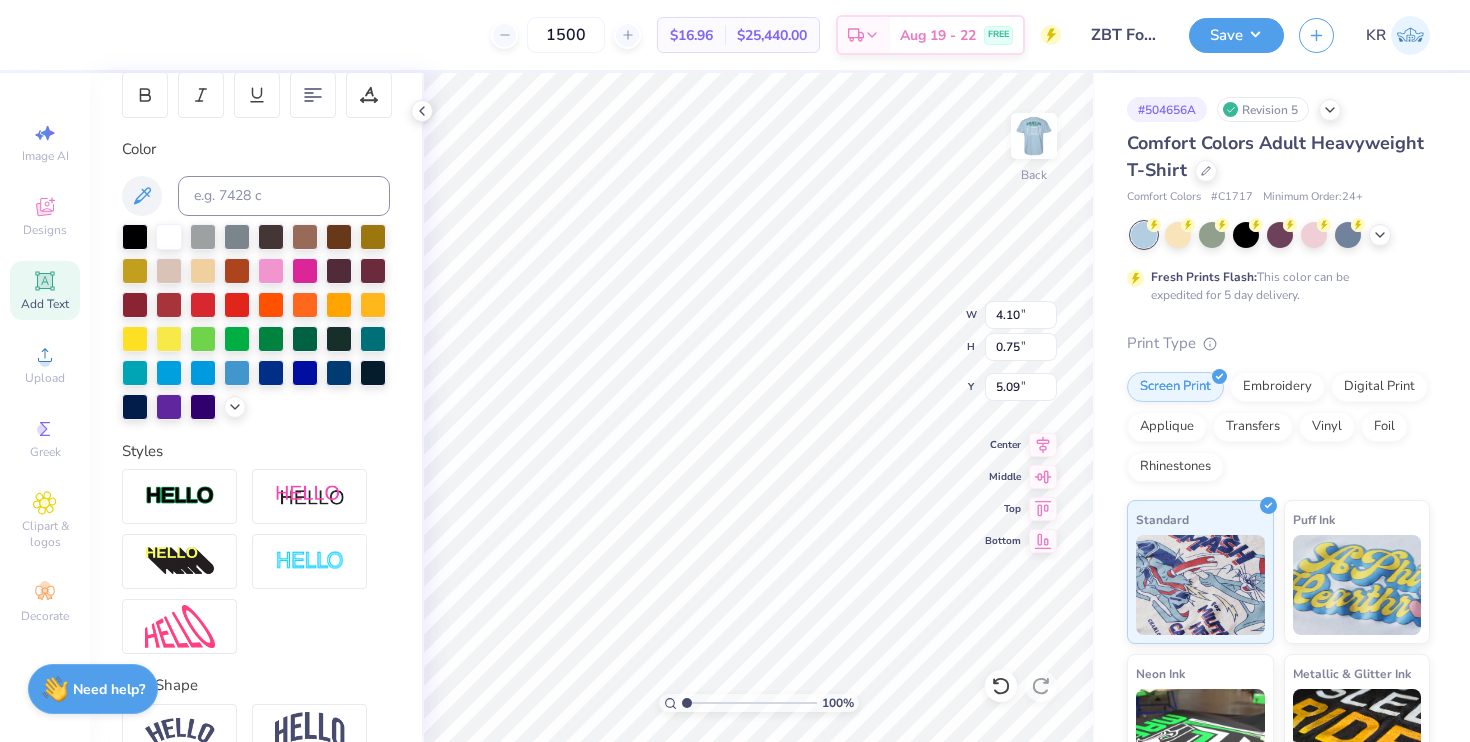 type on "4.98" 